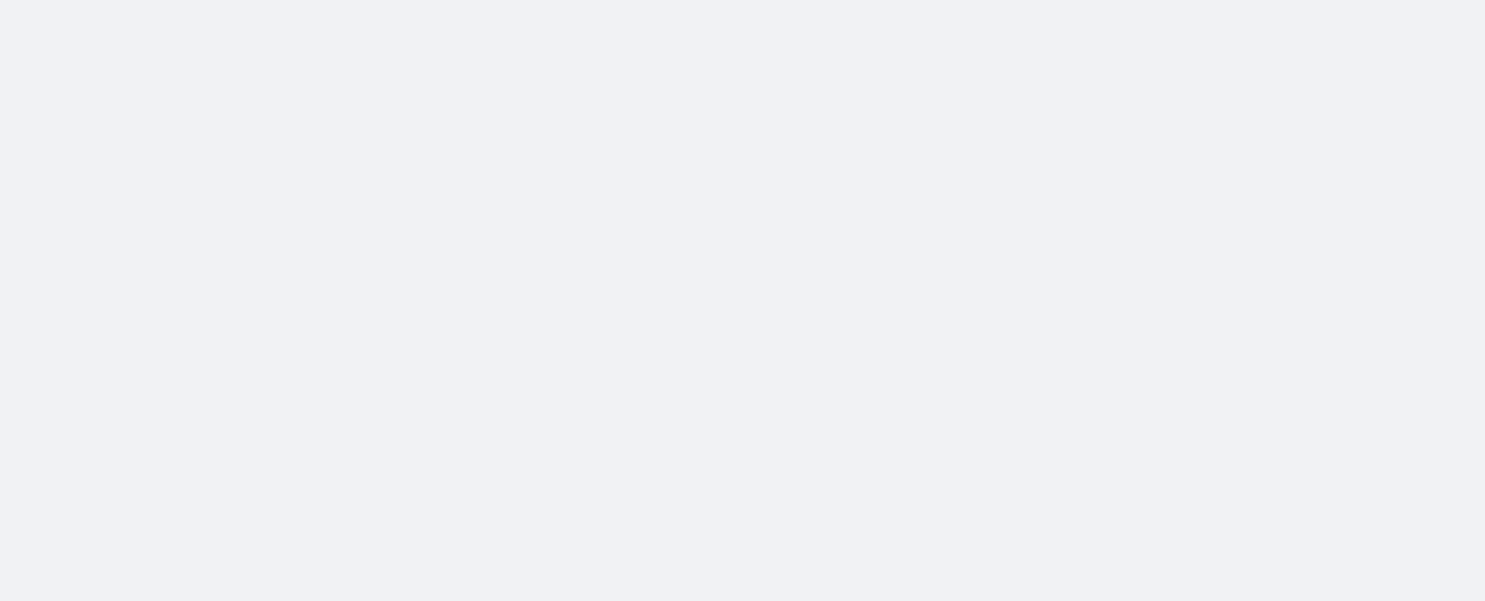 scroll, scrollTop: 0, scrollLeft: 0, axis: both 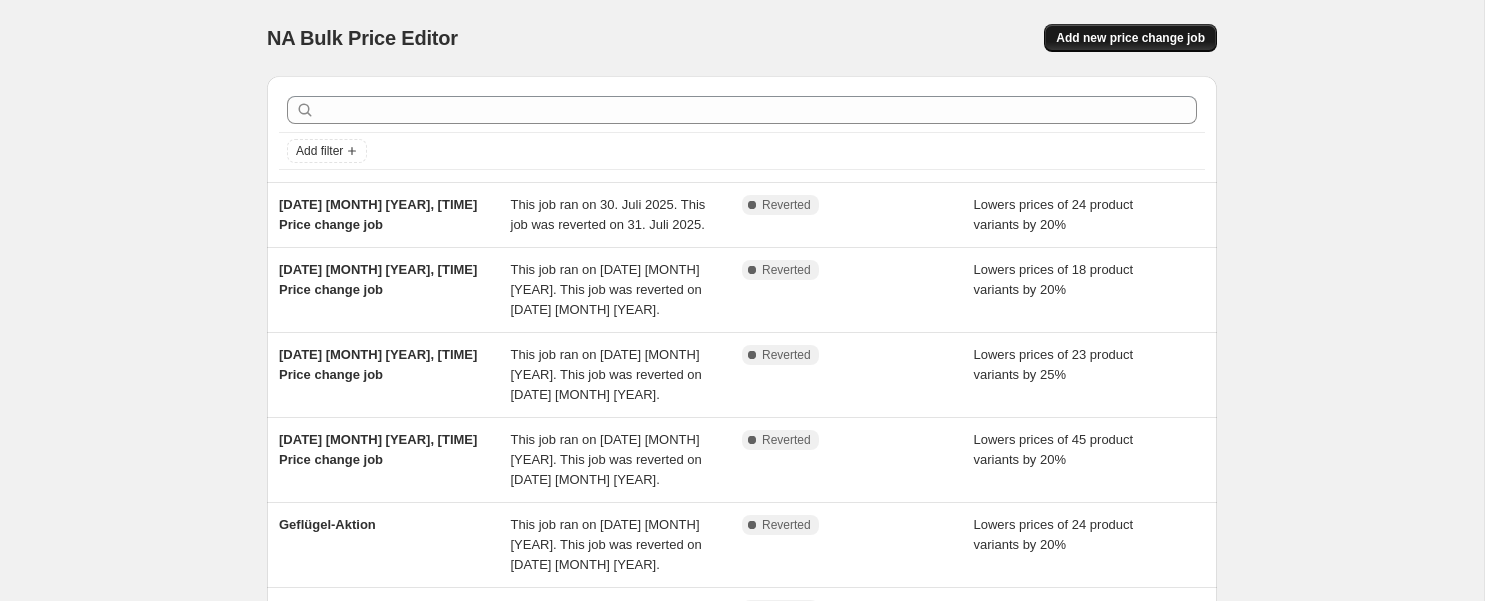 click on "Add new price change job" at bounding box center (1130, 38) 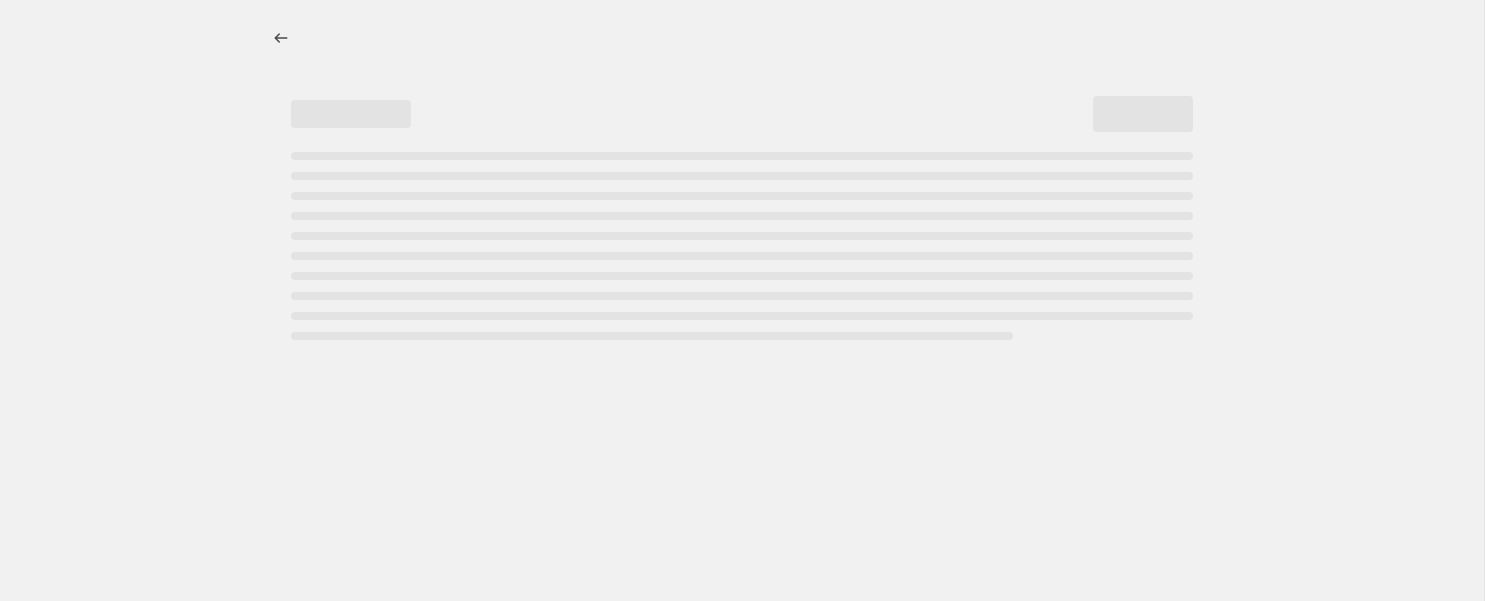 select on "percentage" 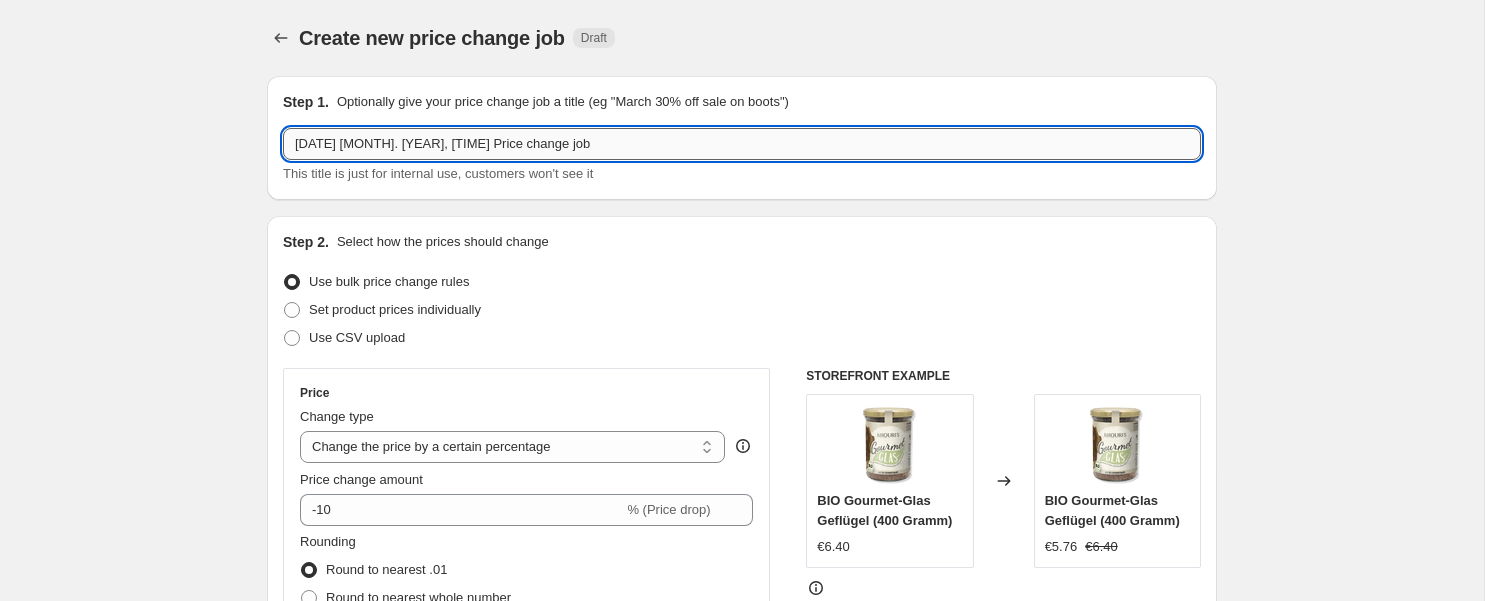 click on "[DATE] [MONTH]. [YEAR], [TIME] Price change job" at bounding box center [742, 144] 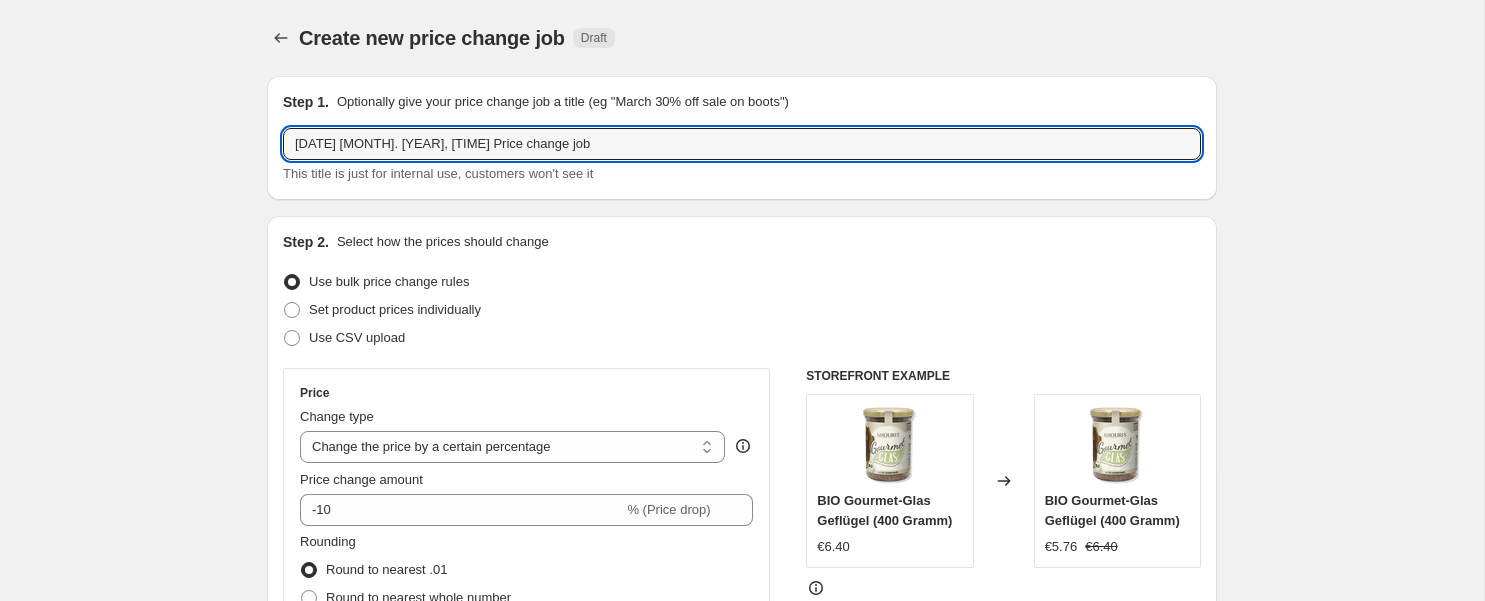 drag, startPoint x: 572, startPoint y: 146, endPoint x: 245, endPoint y: 119, distance: 328.1128 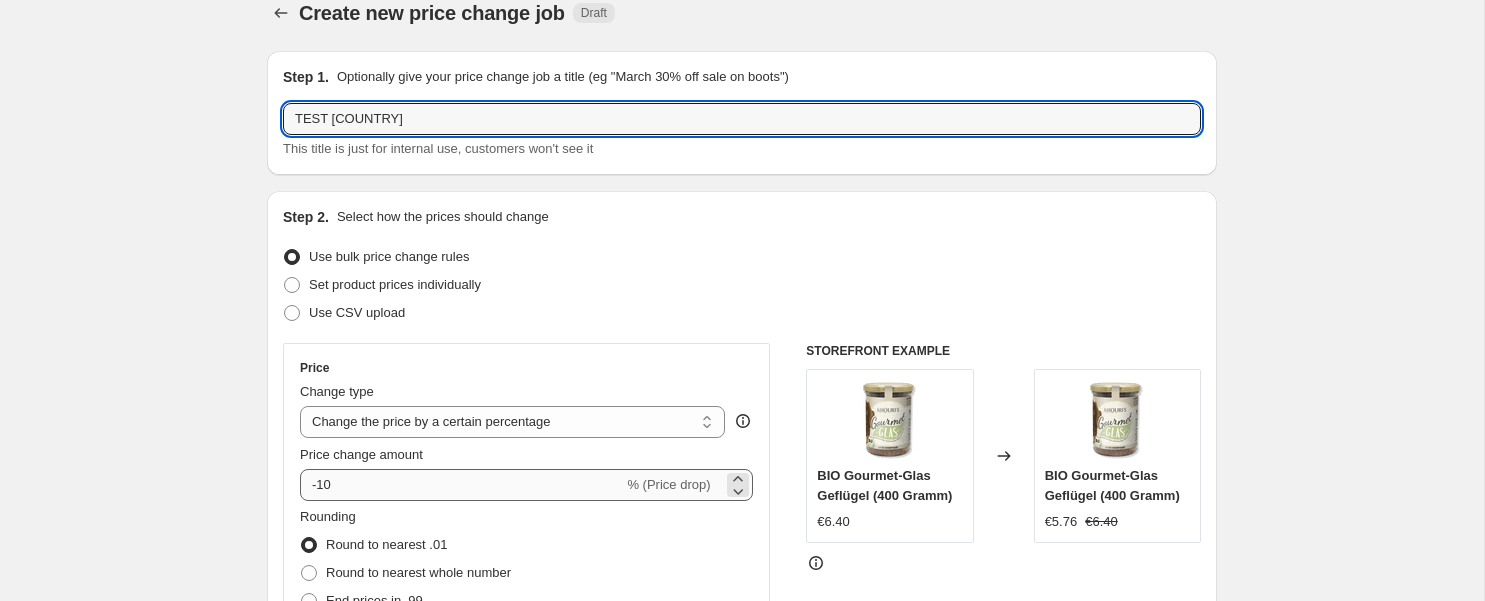 scroll, scrollTop: 28, scrollLeft: 0, axis: vertical 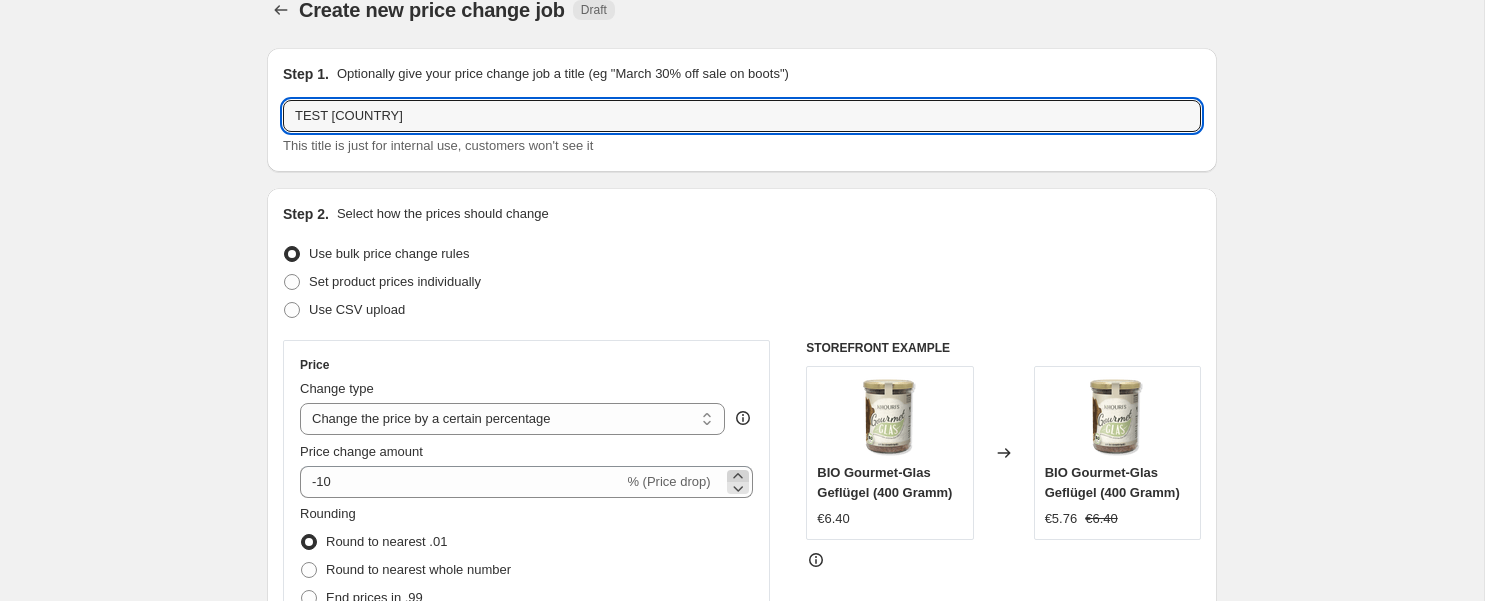 type on "TEST [COUNTRY]" 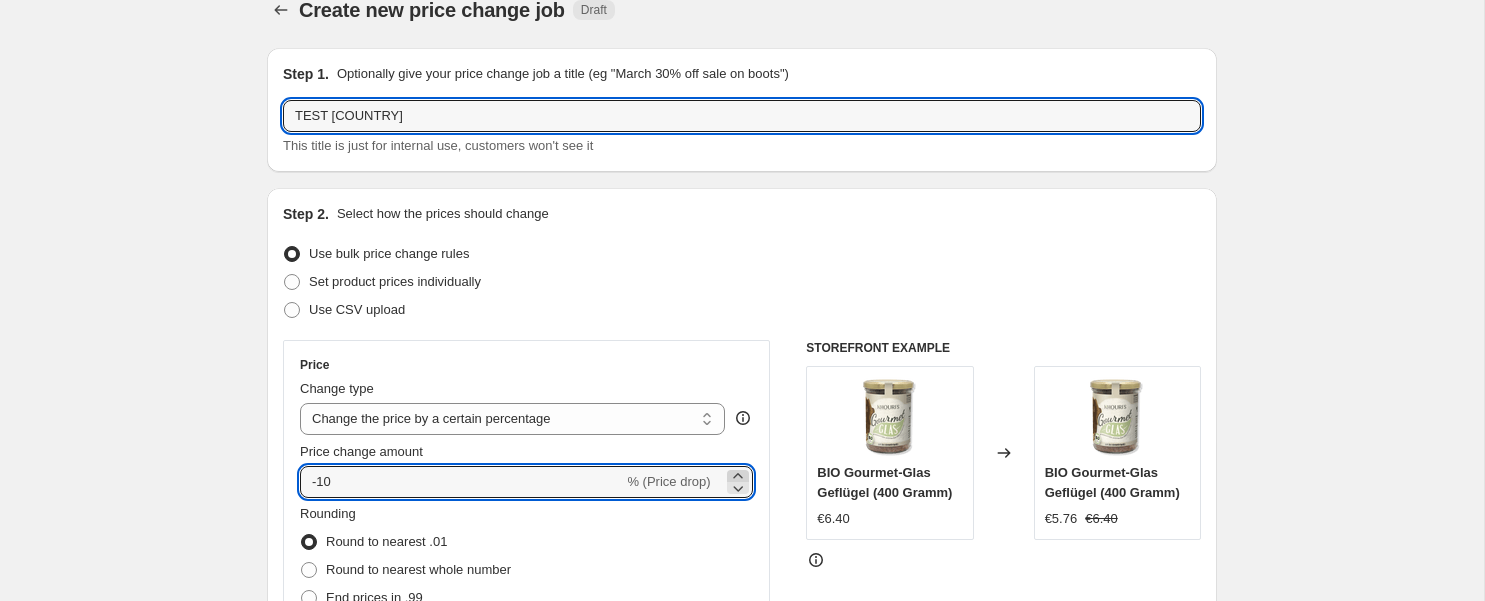 click 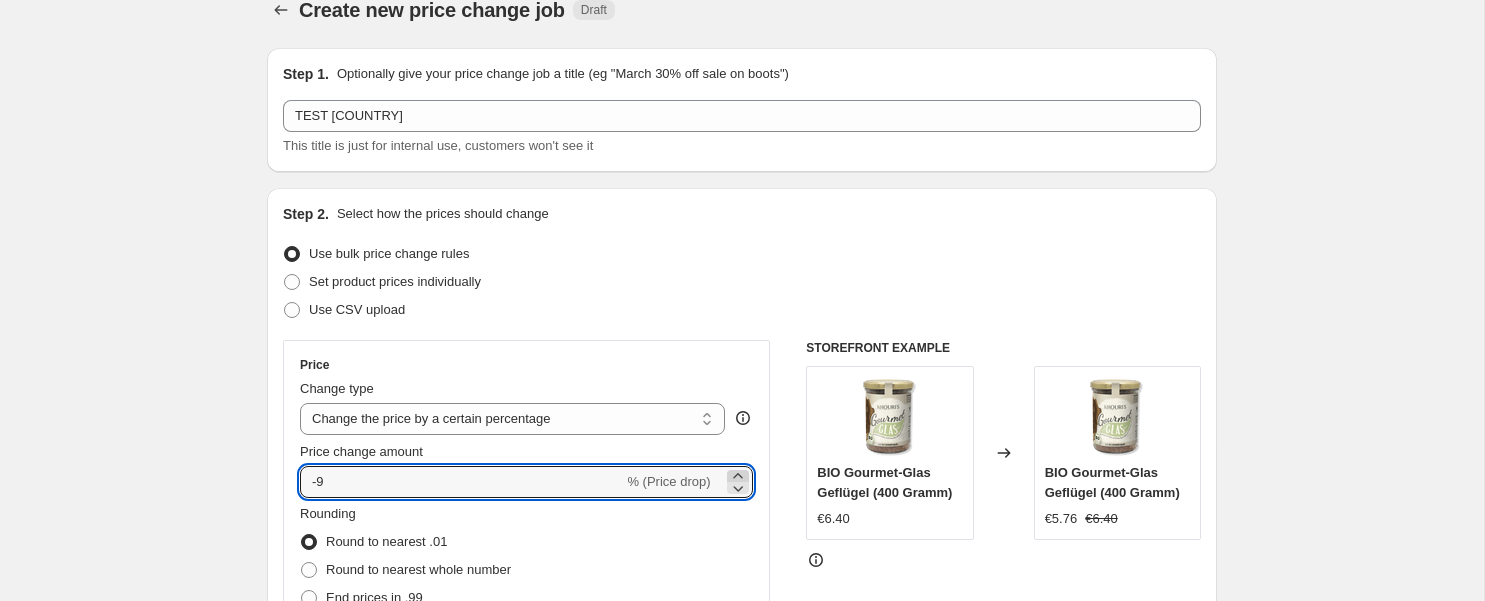 click 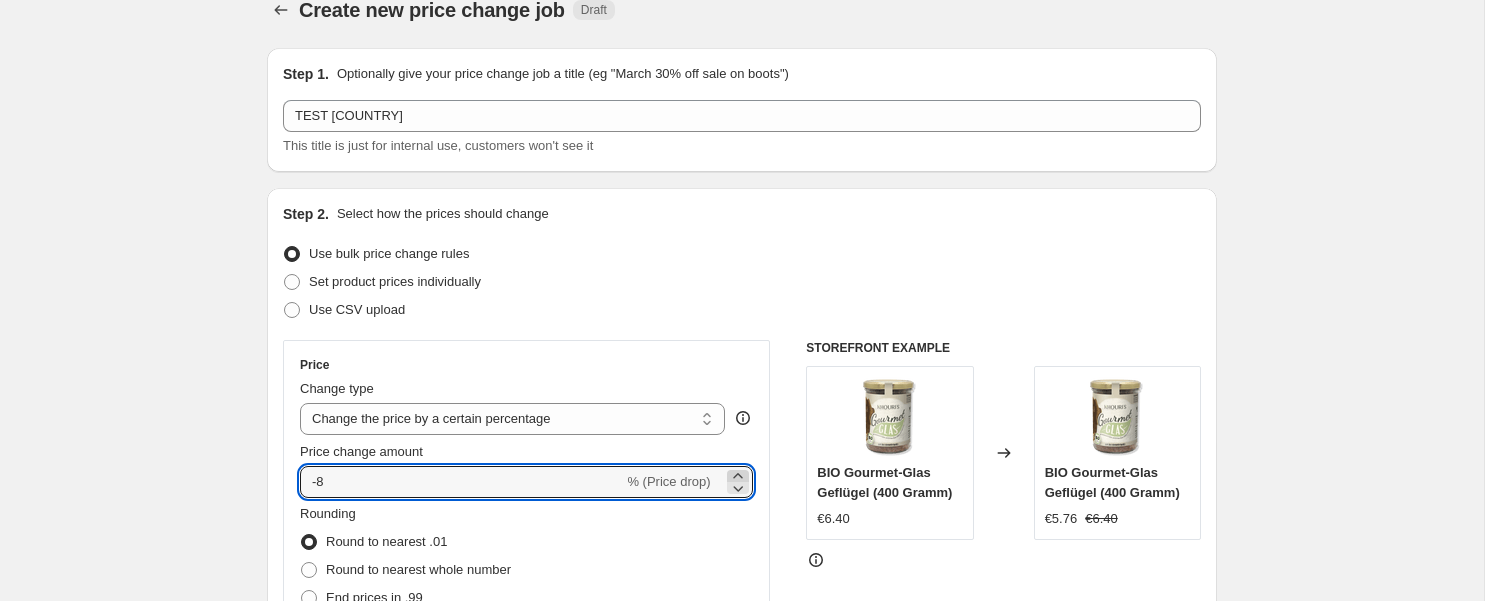 click 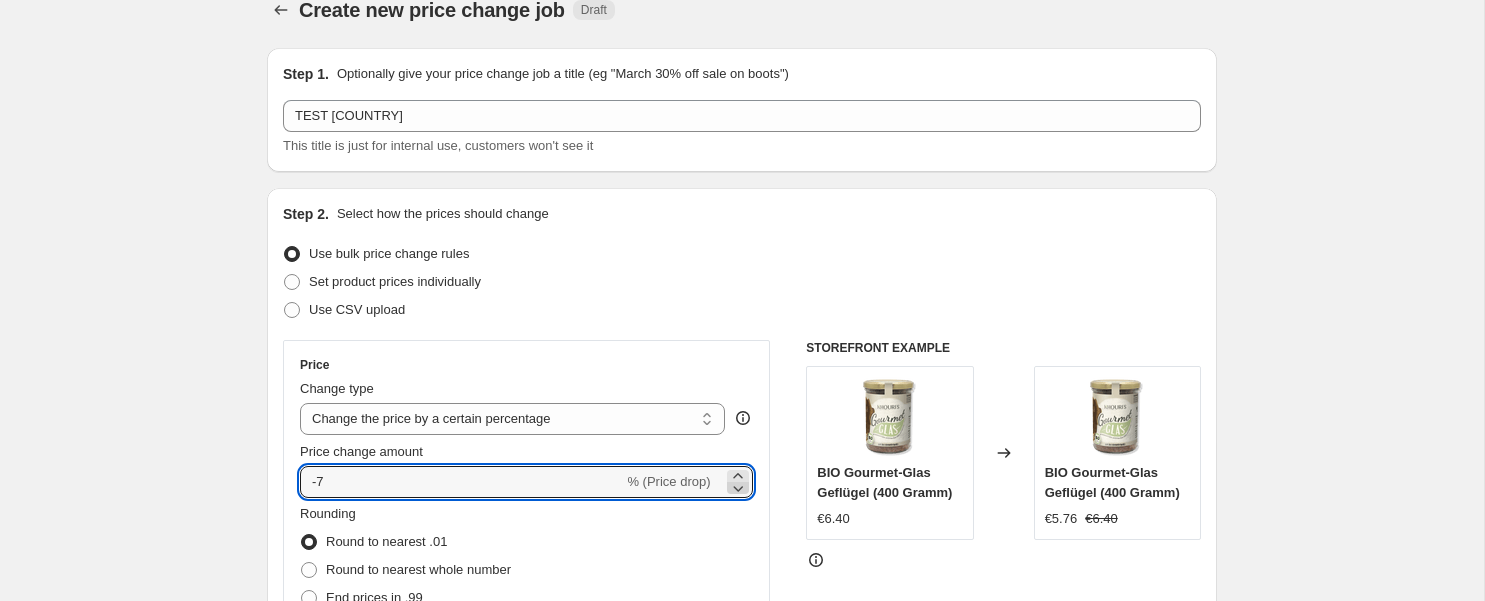 click 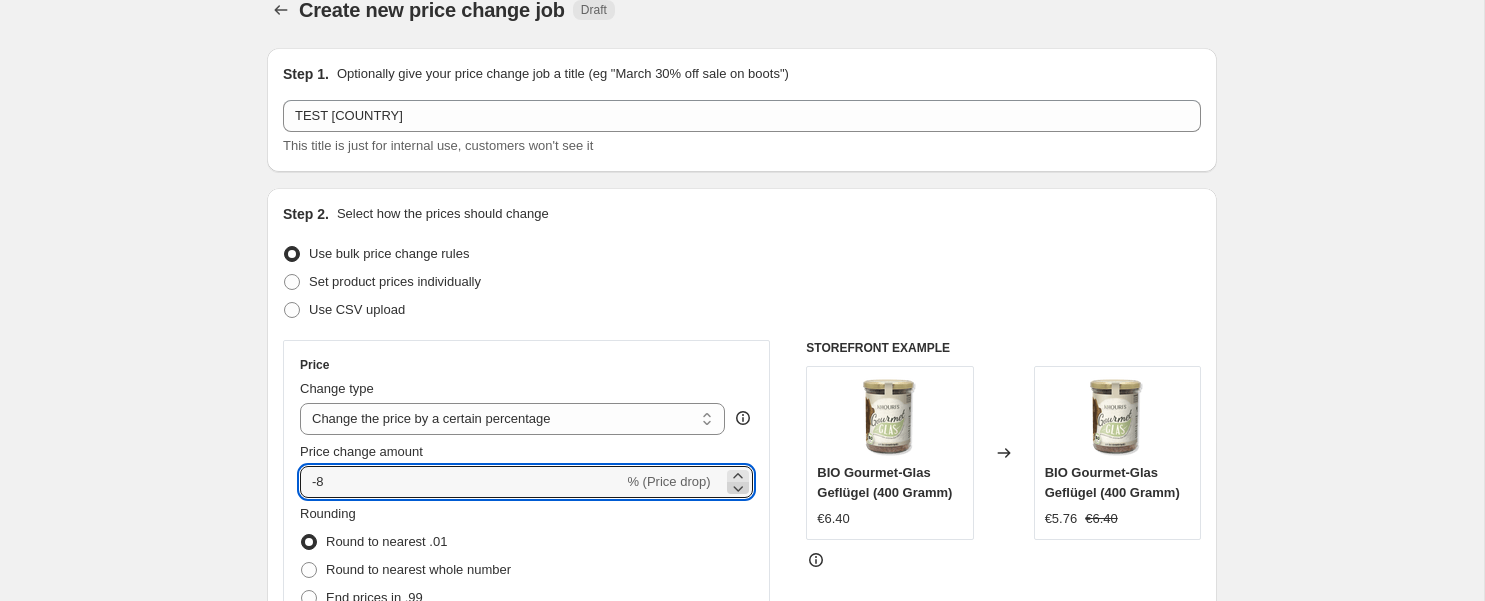 click 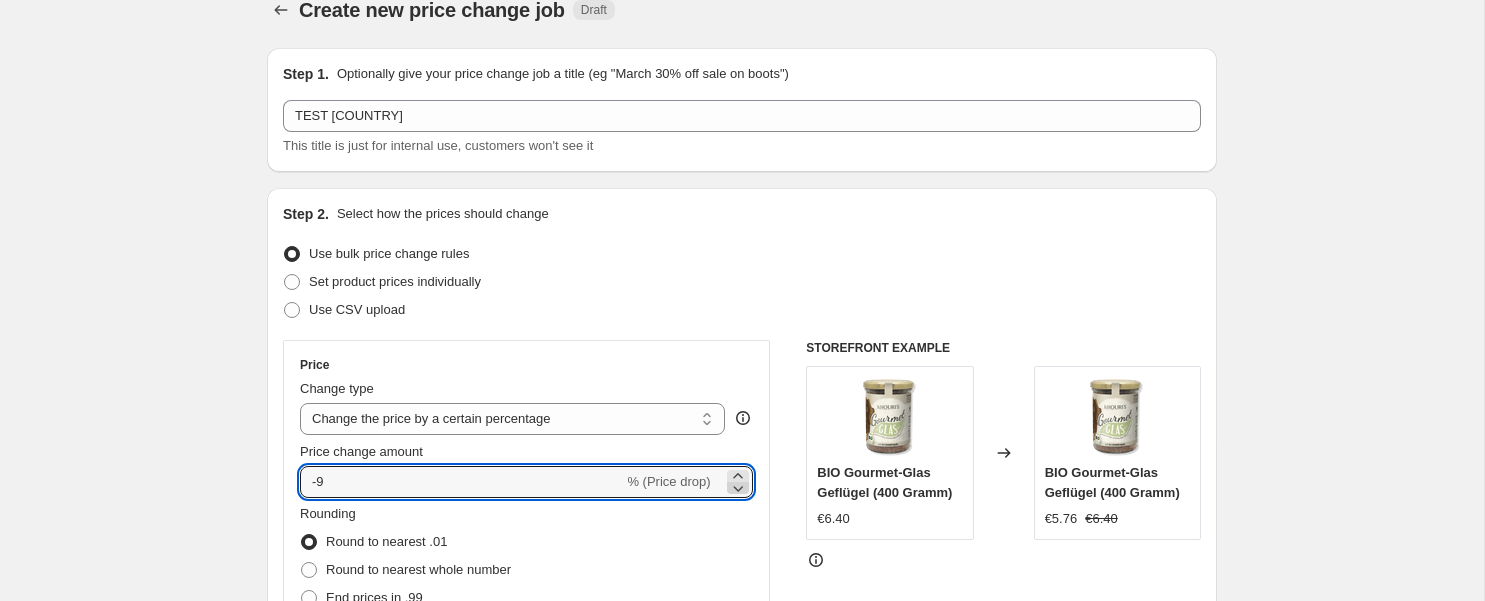 click 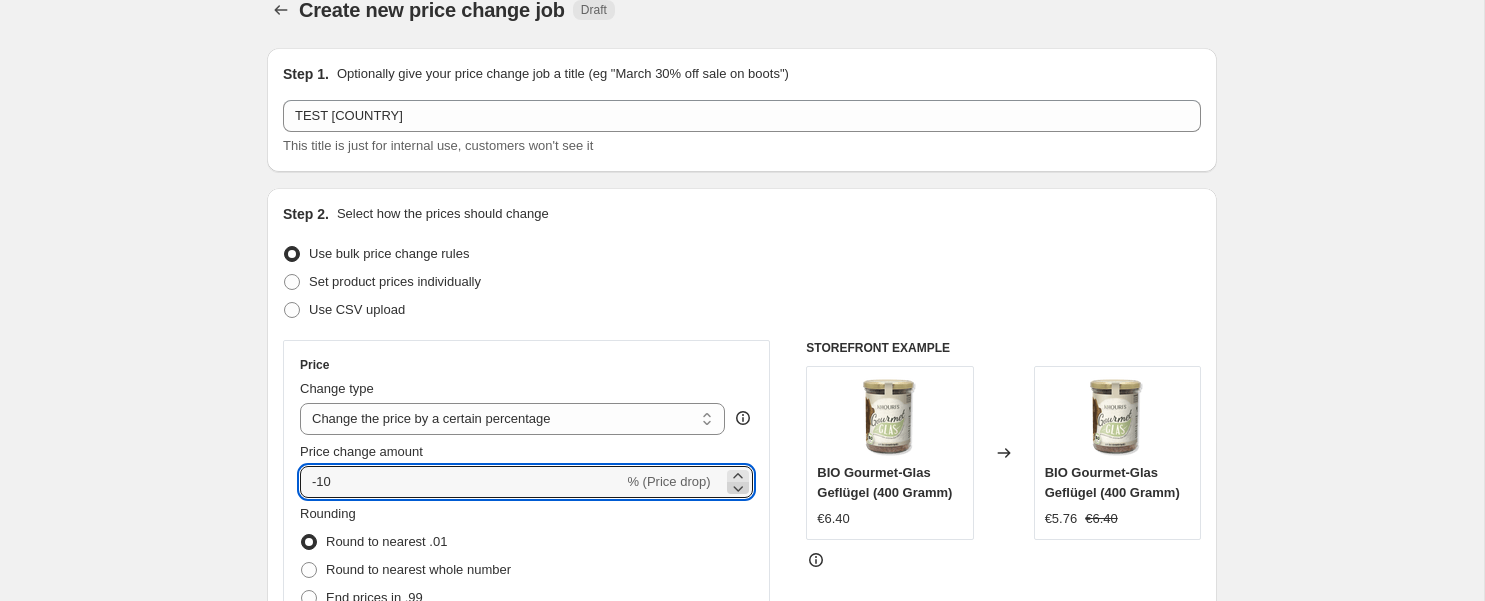 click 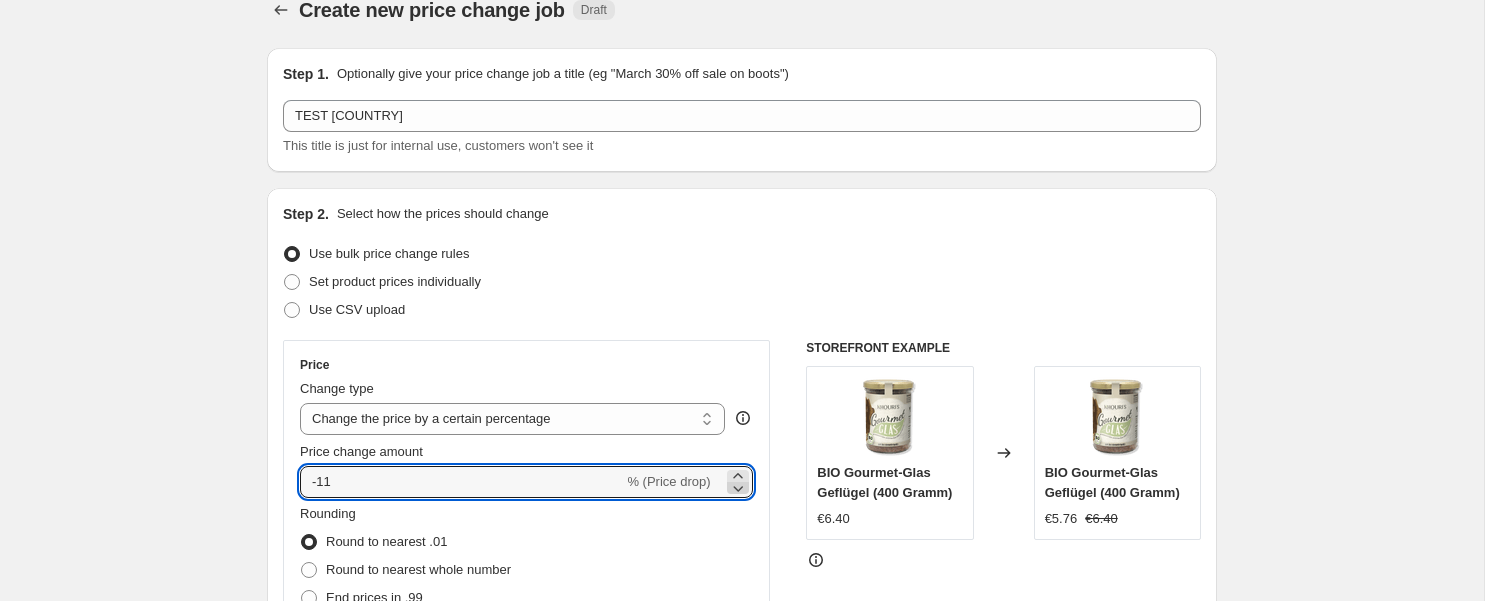 click 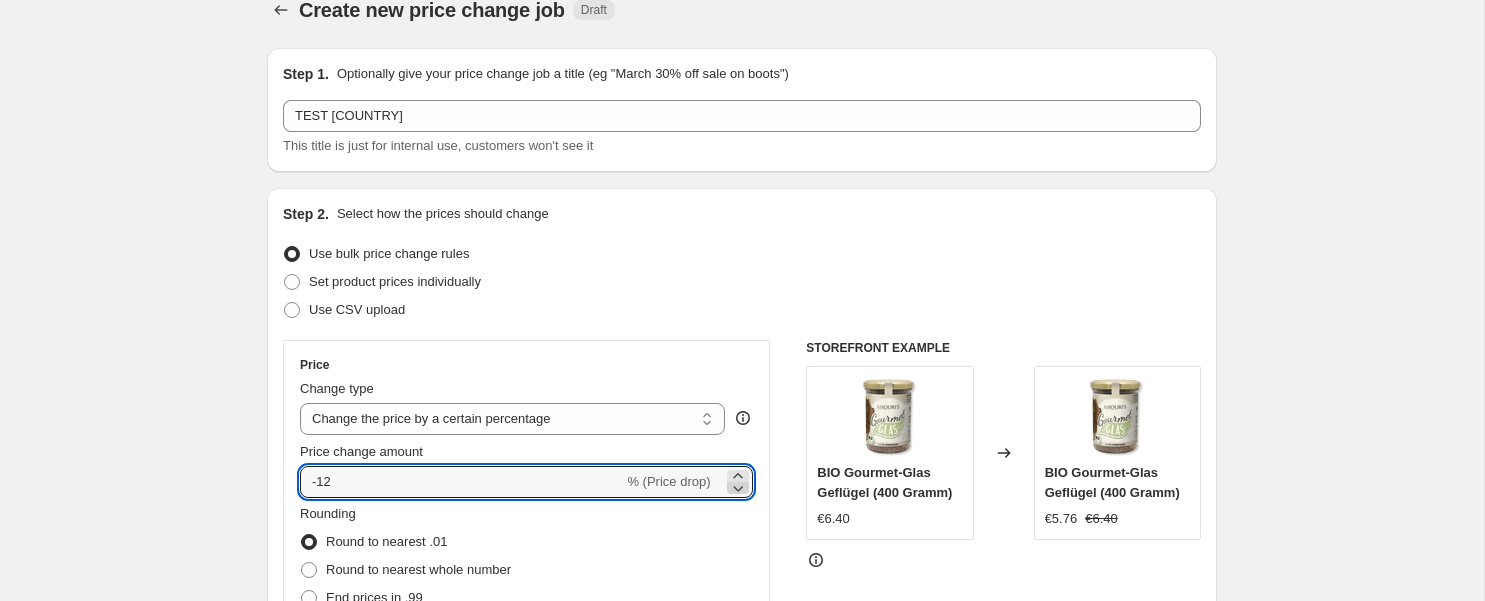 click 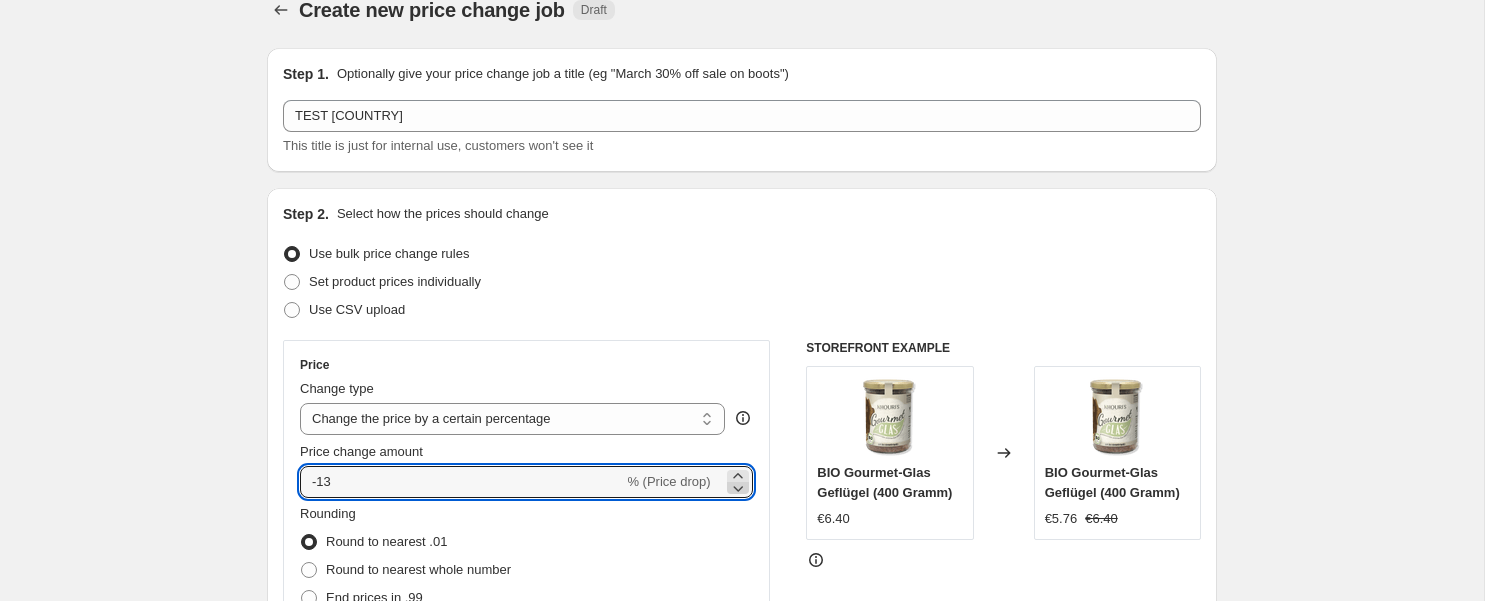 click 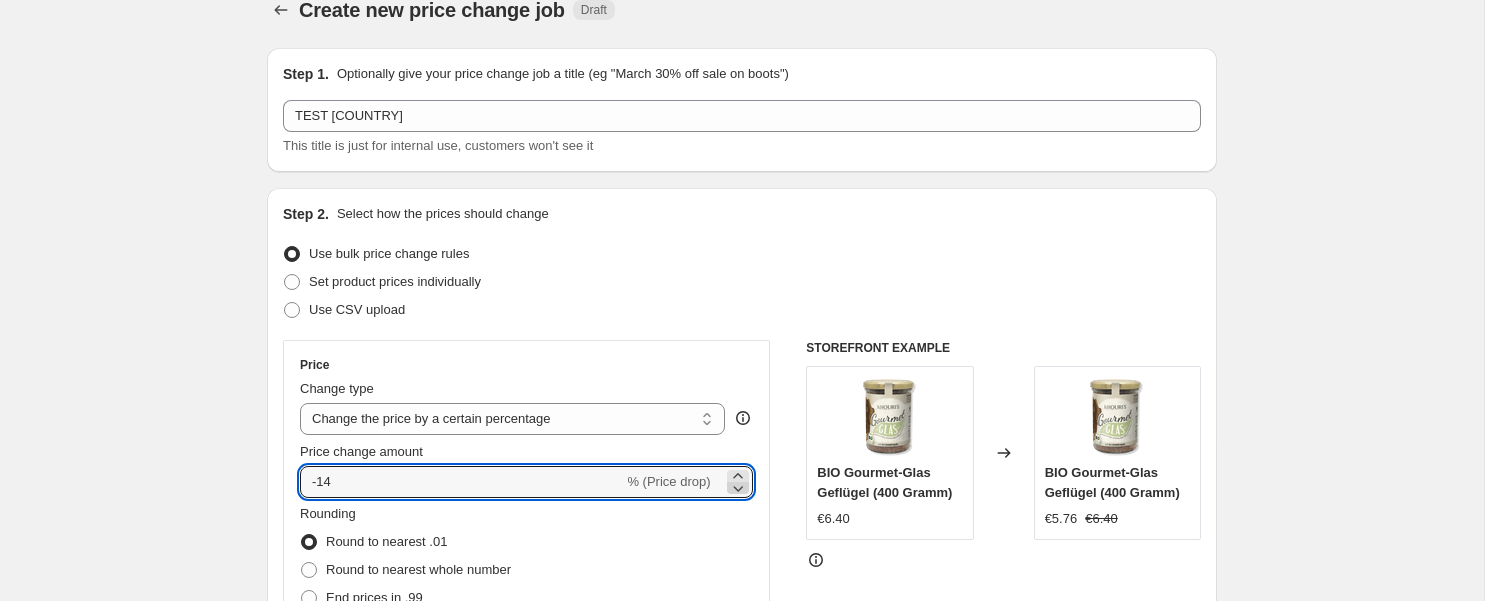 click 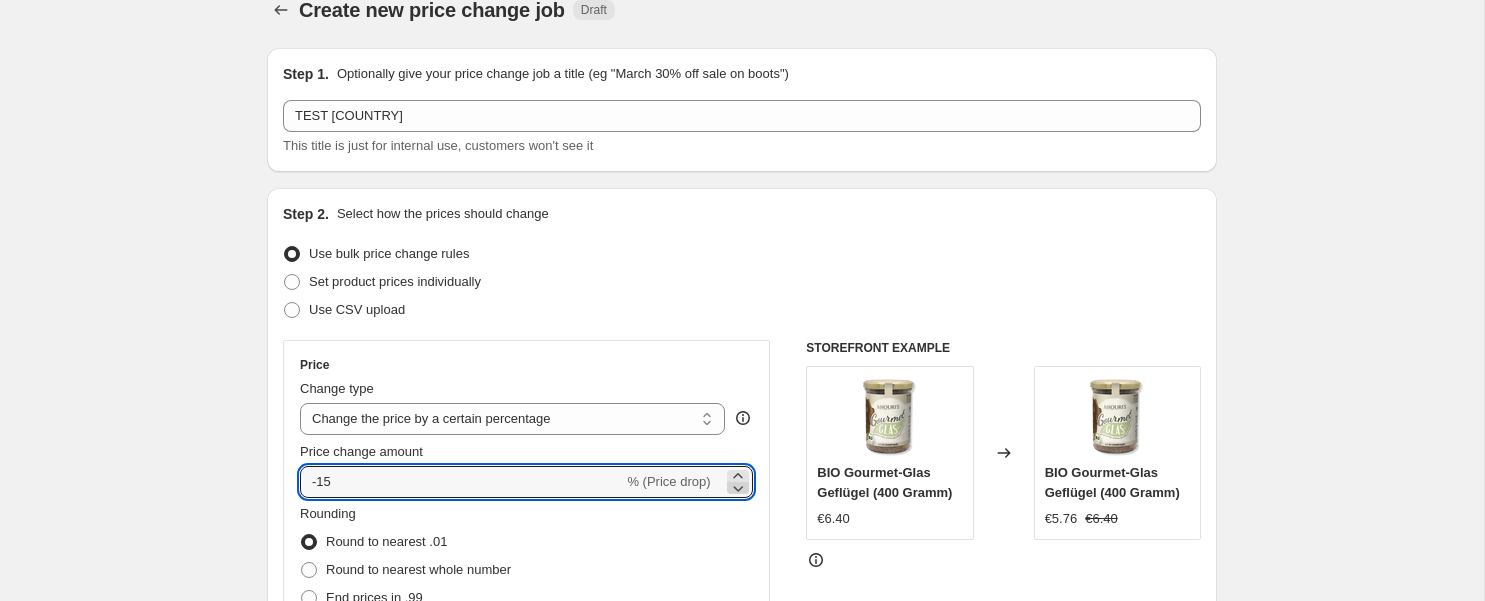 click 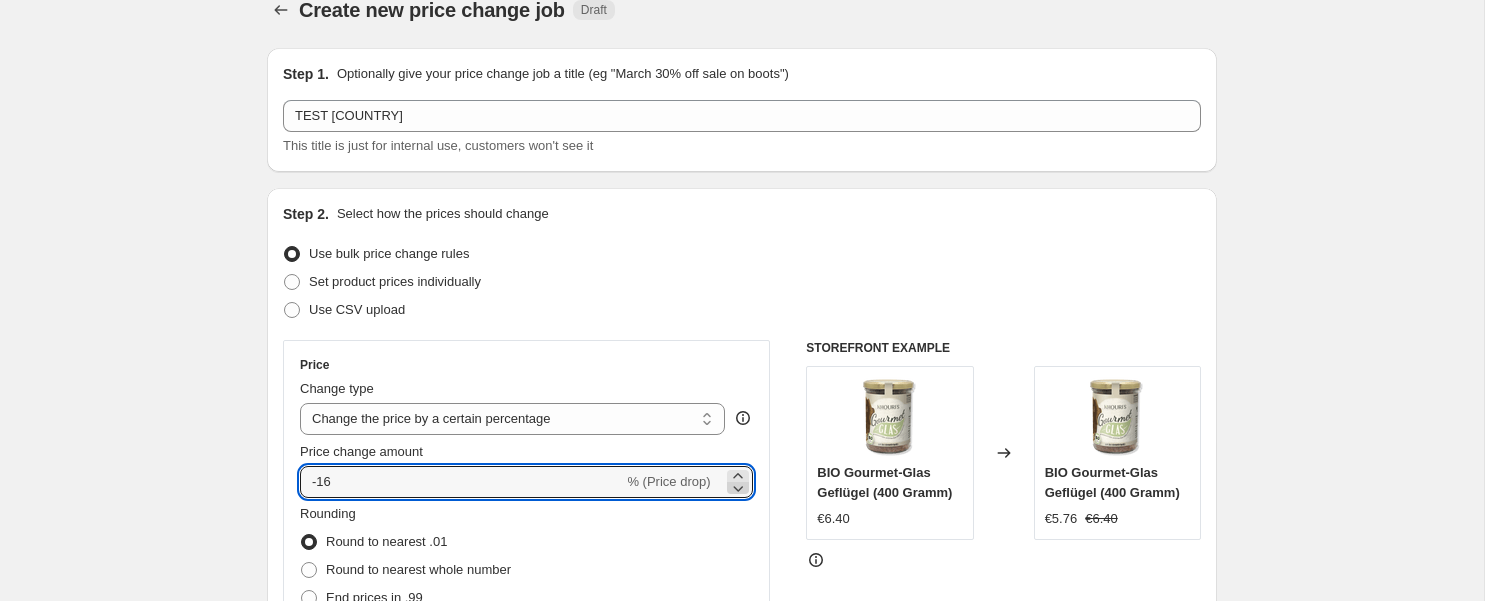 click 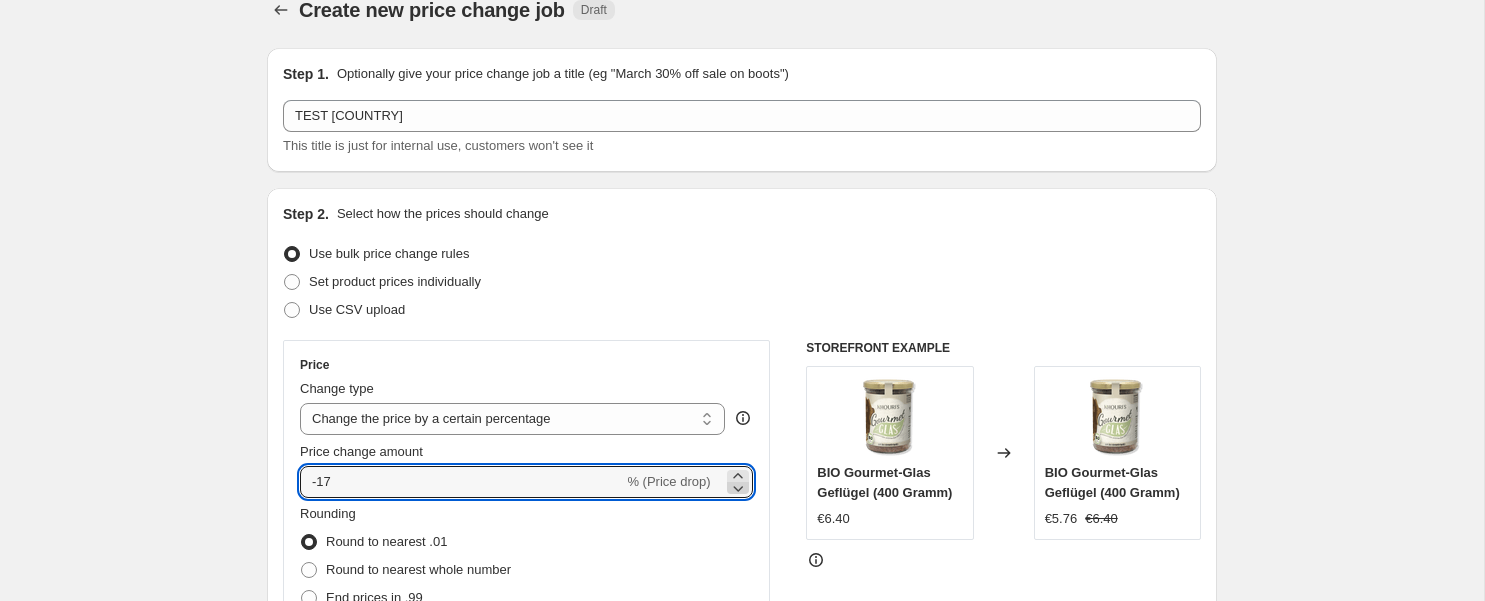 click 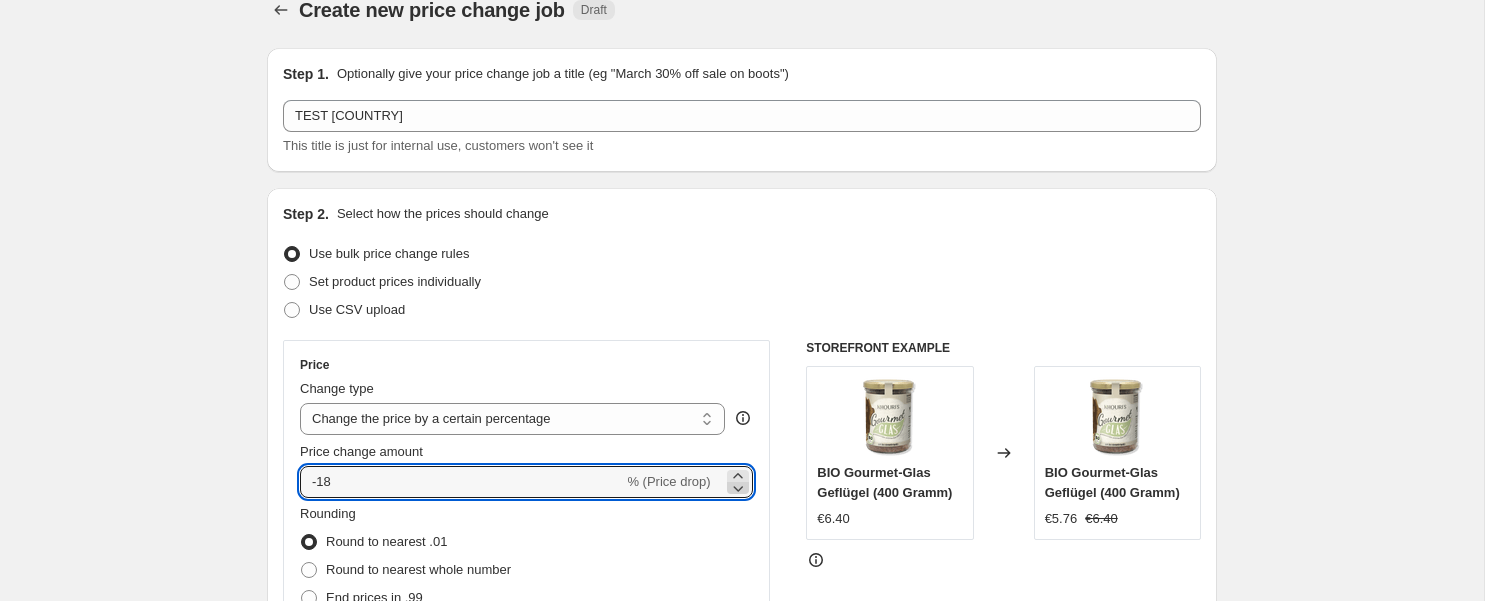 click 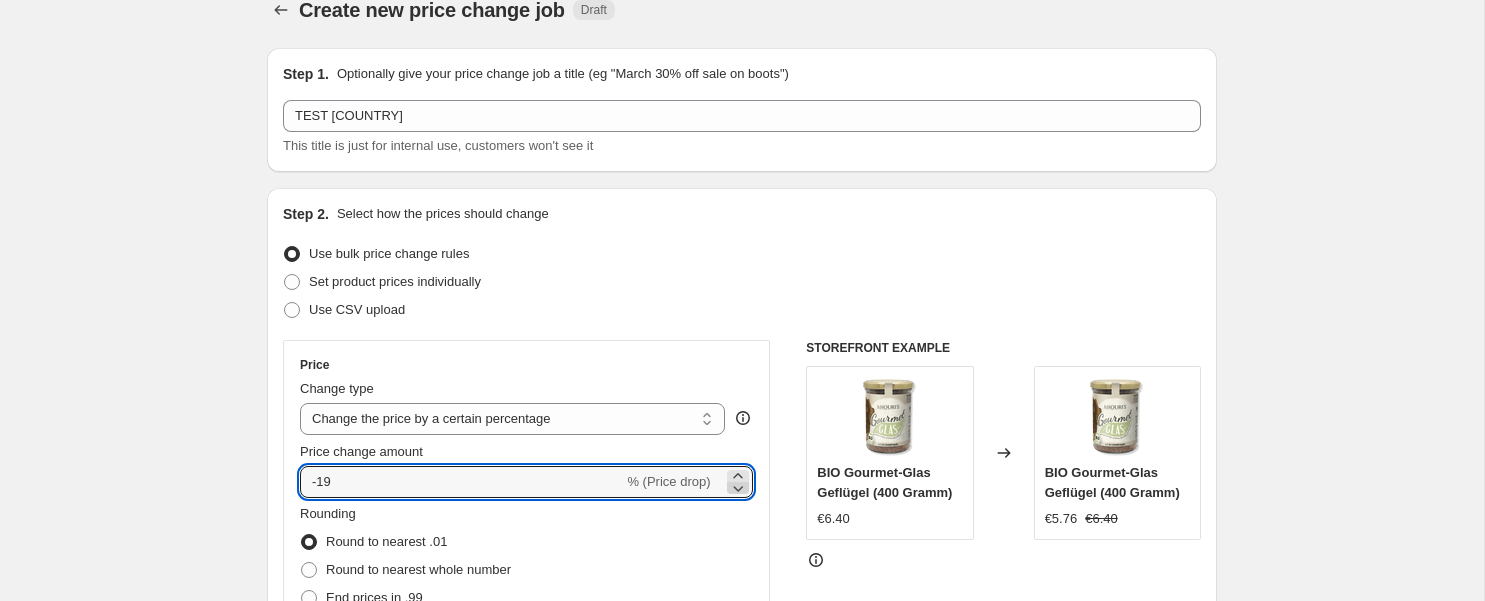 click 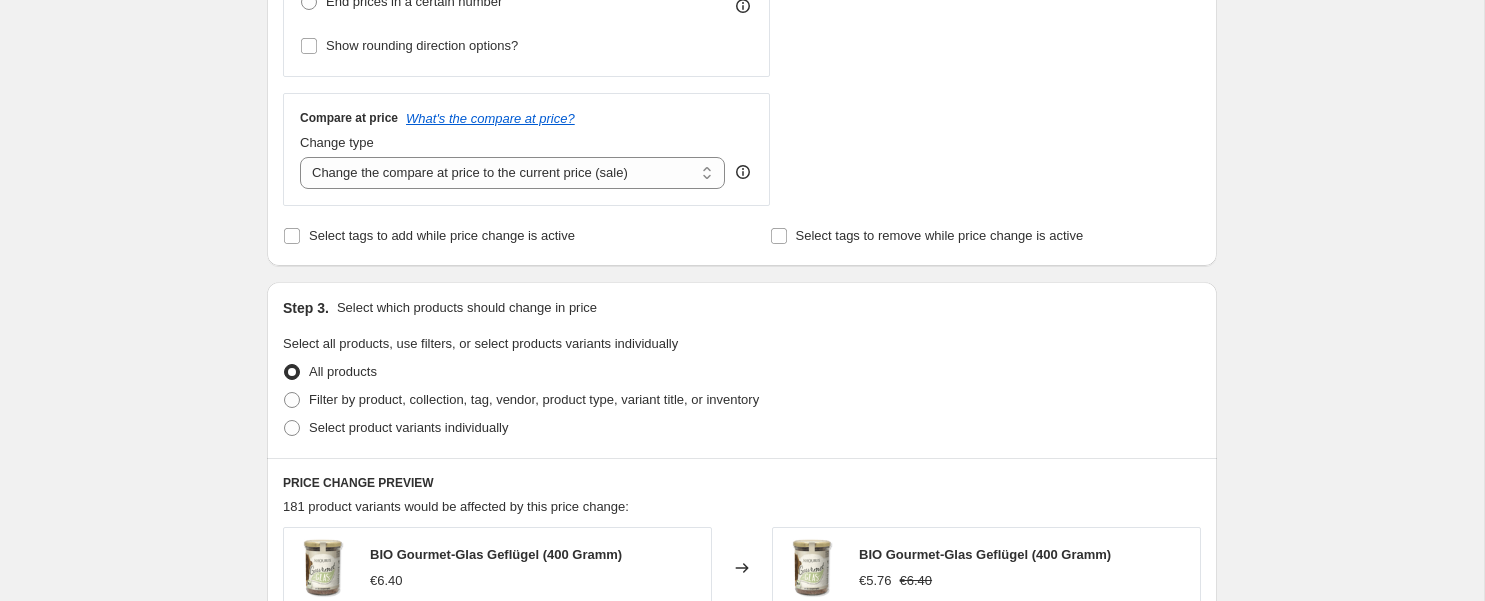 scroll, scrollTop: 830, scrollLeft: 0, axis: vertical 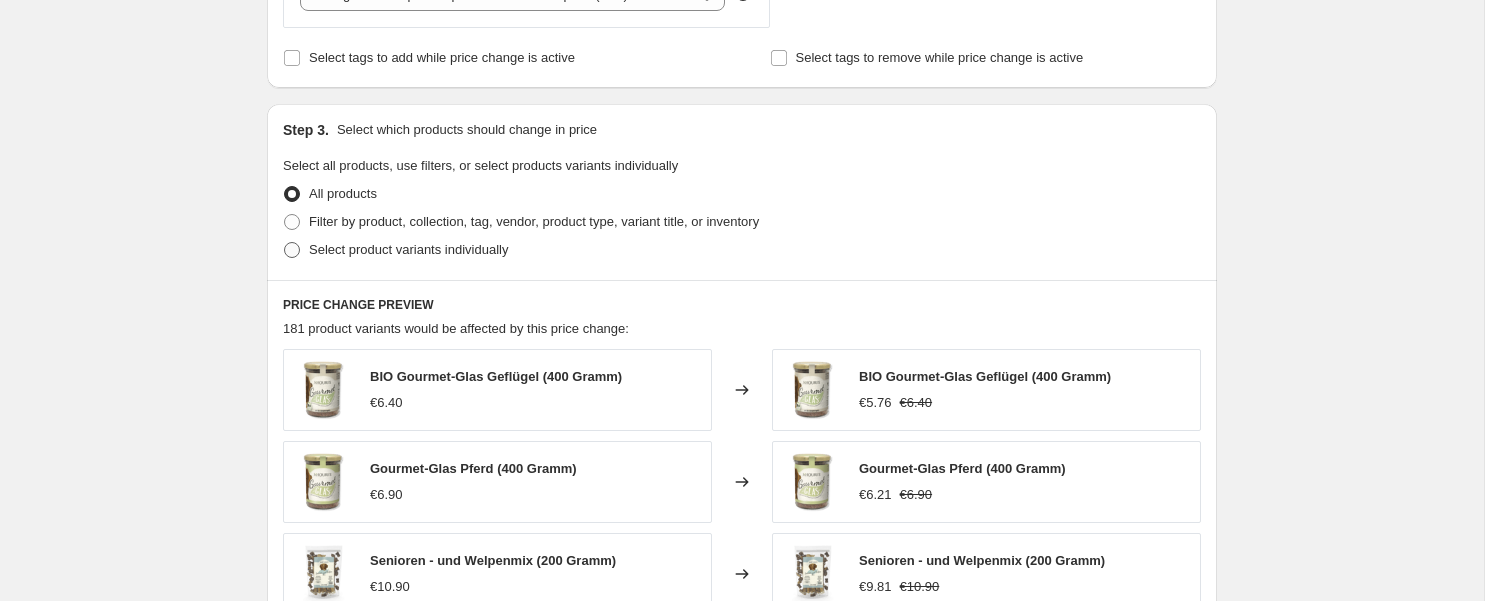 click on "Select product variants individually" at bounding box center [408, 249] 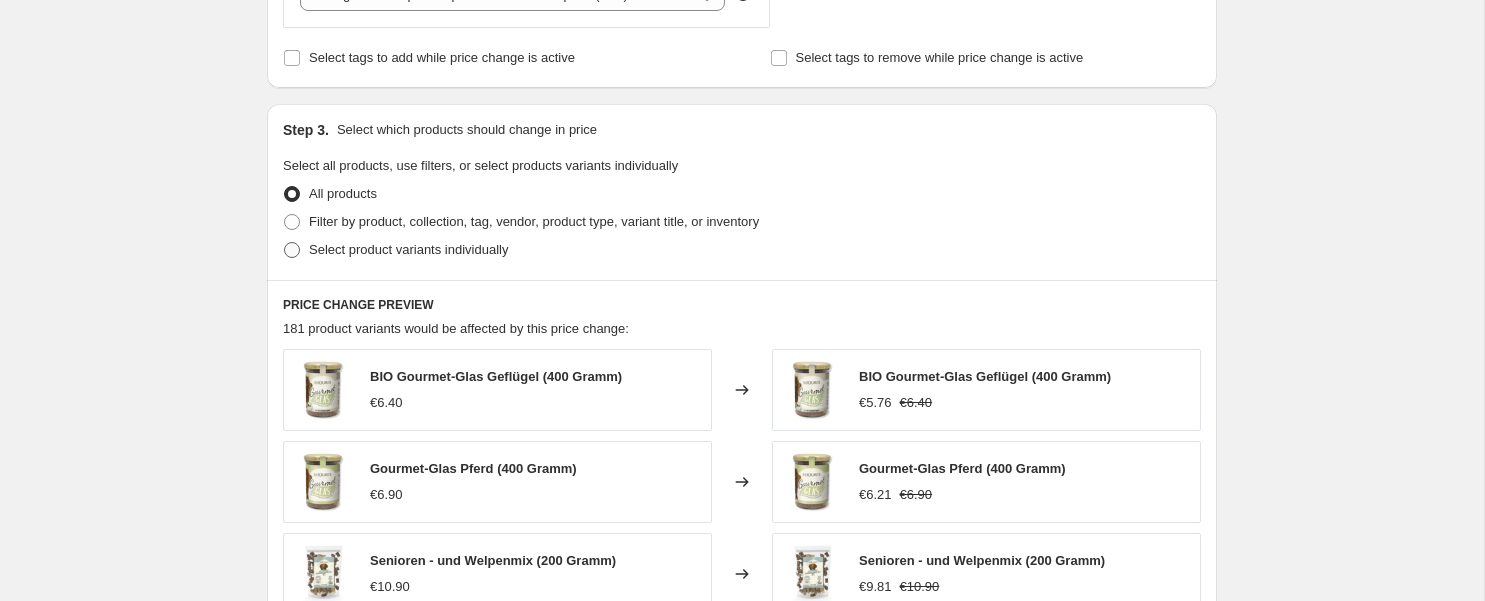 radio on "true" 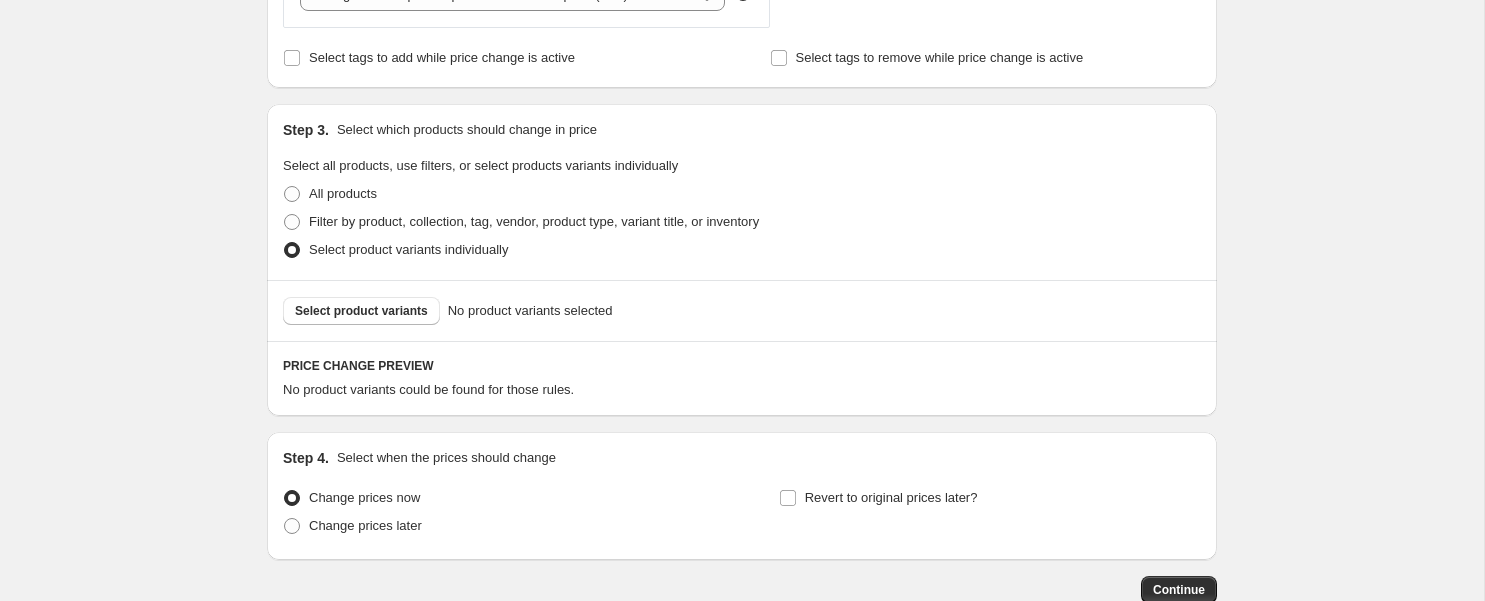 scroll, scrollTop: 955, scrollLeft: 0, axis: vertical 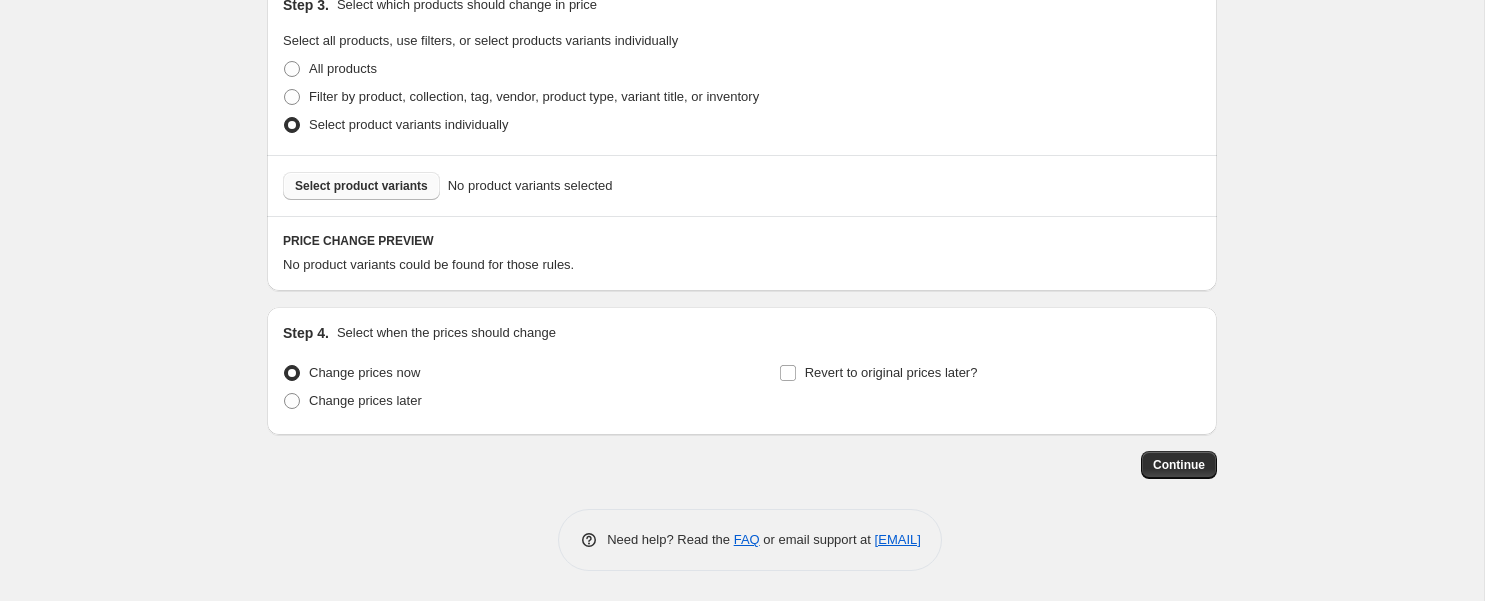 click on "Select product variants" at bounding box center (361, 186) 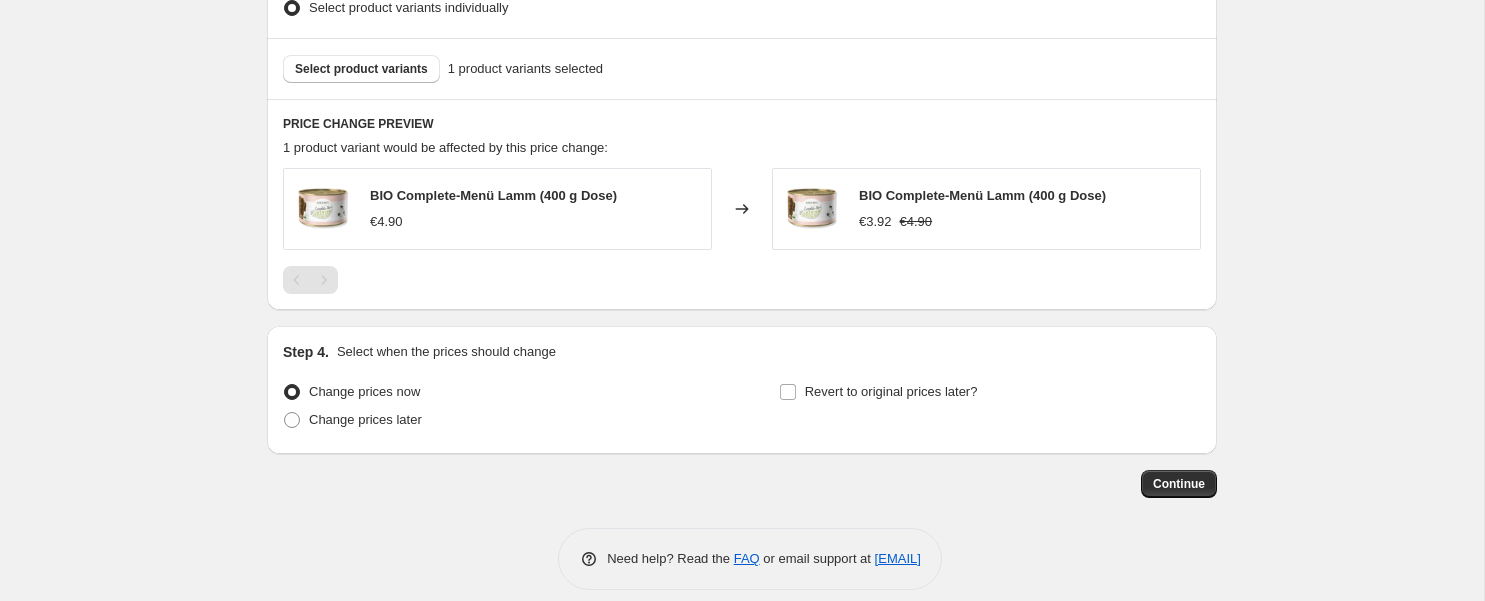 scroll, scrollTop: 1079, scrollLeft: 0, axis: vertical 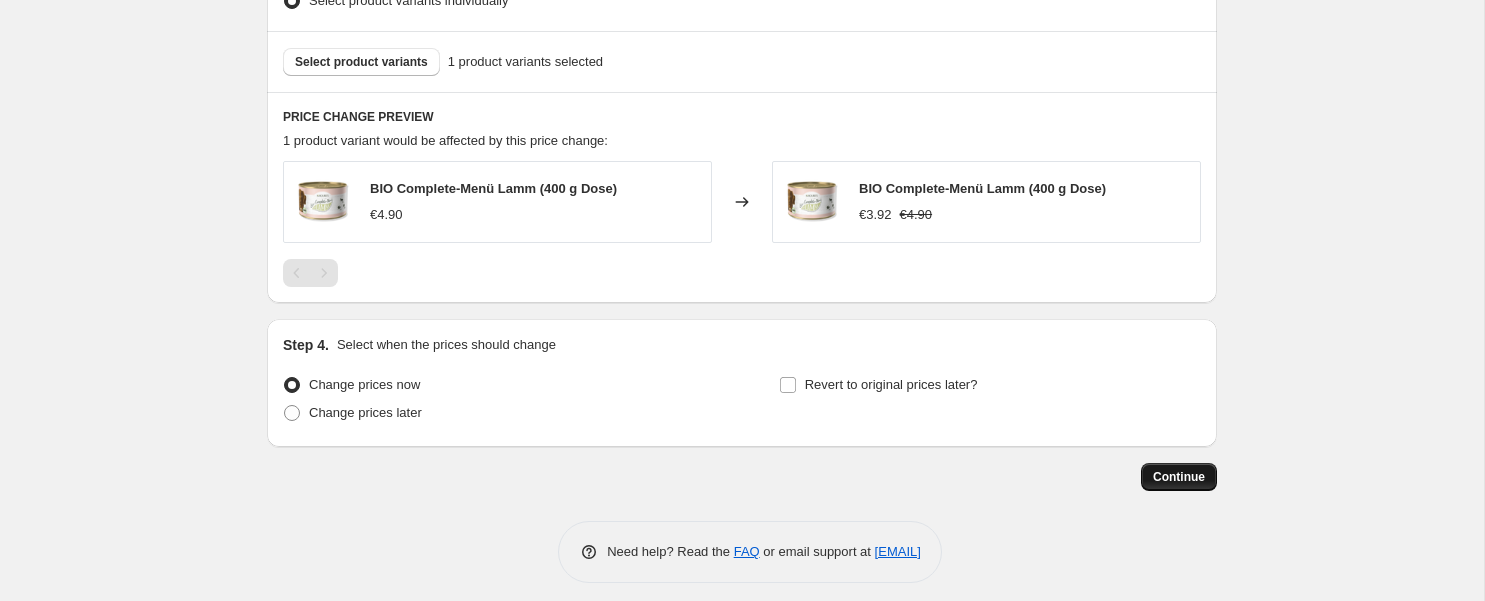 click on "Continue" at bounding box center [1179, 477] 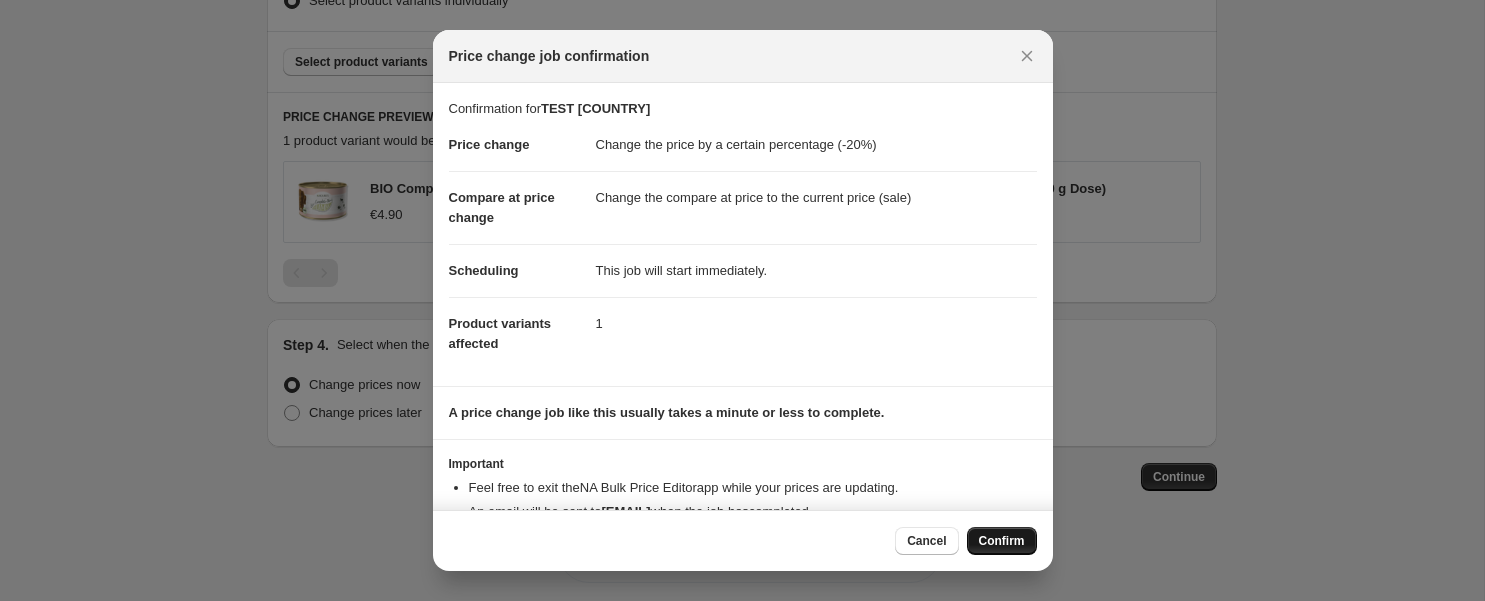 click on "Confirm" at bounding box center [1002, 541] 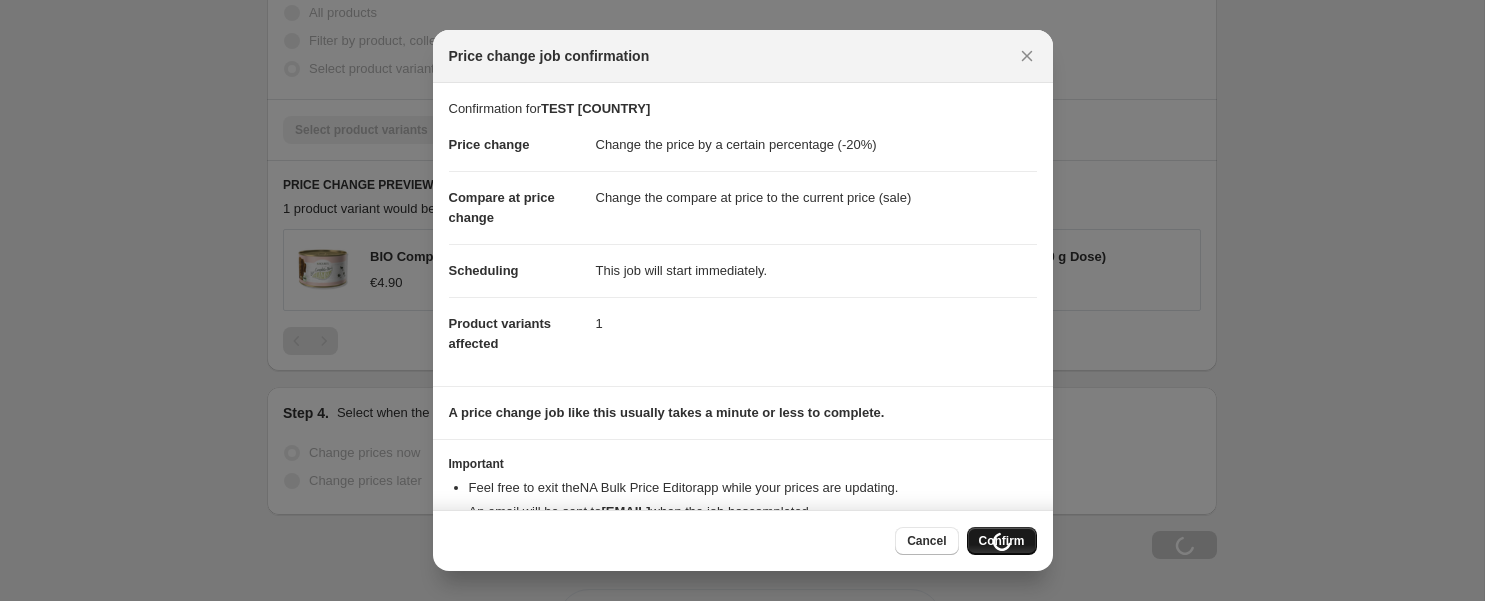 scroll, scrollTop: 1147, scrollLeft: 0, axis: vertical 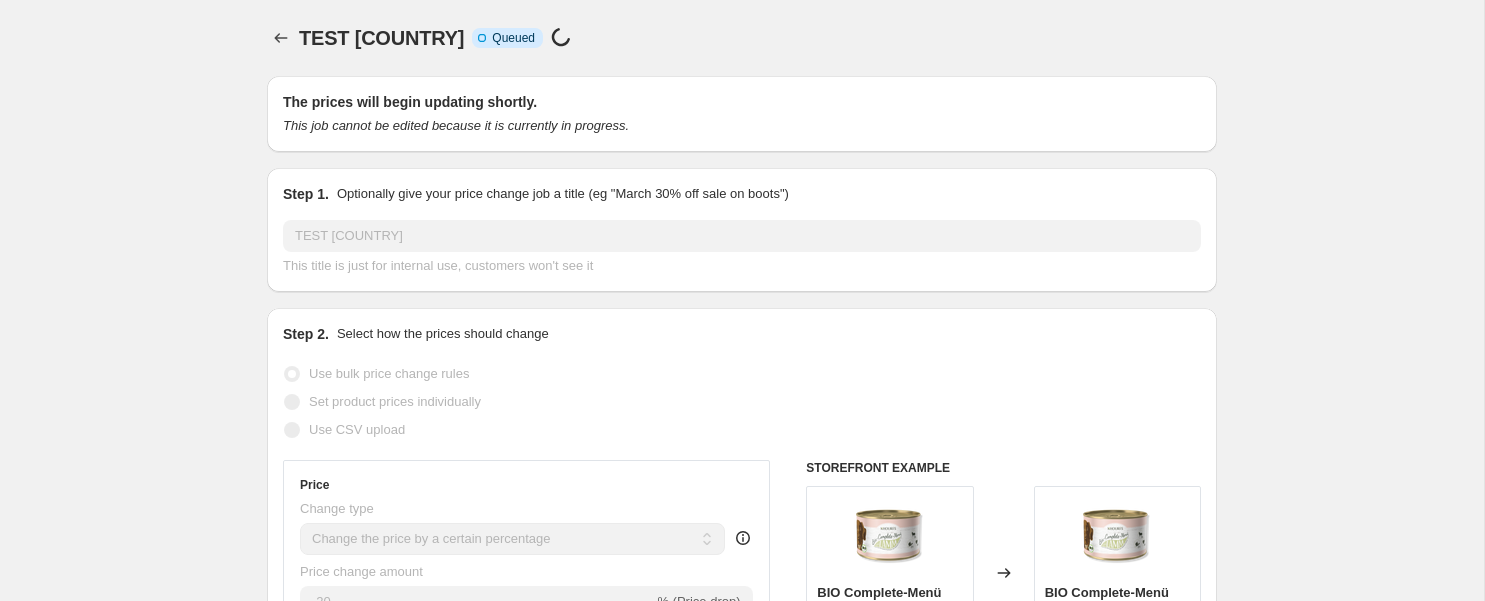 select on "percentage" 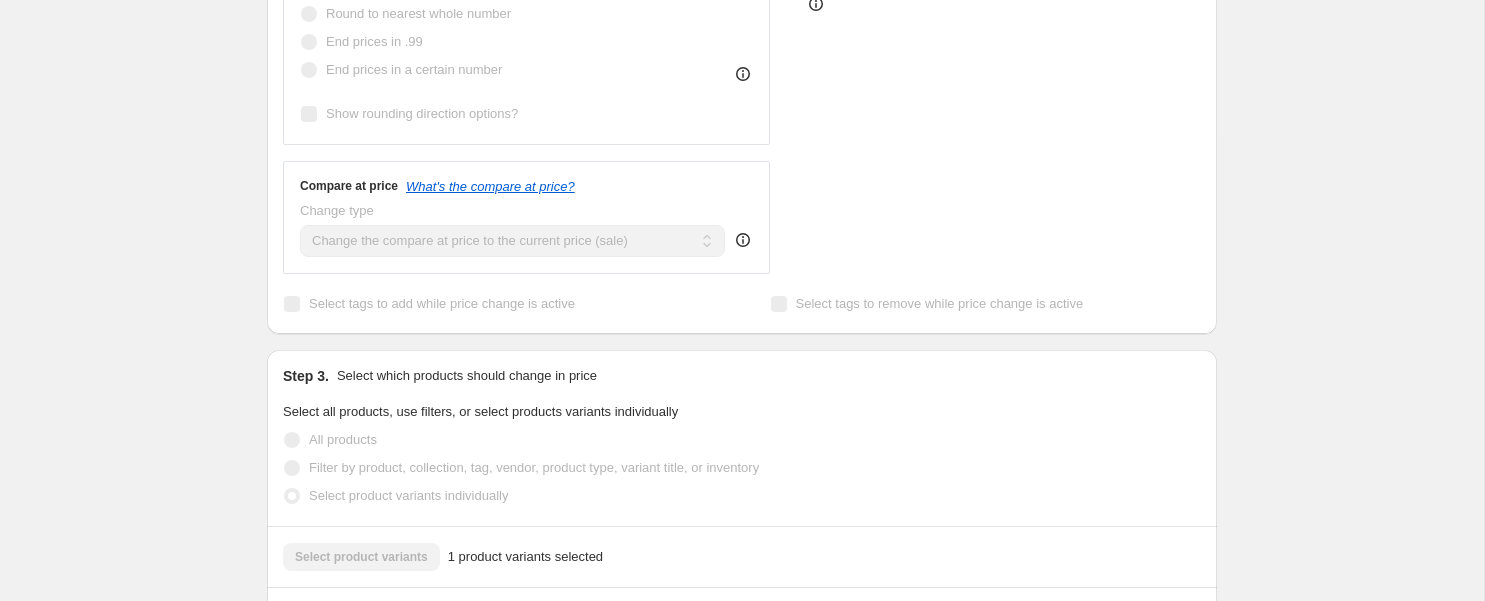 scroll, scrollTop: 0, scrollLeft: 0, axis: both 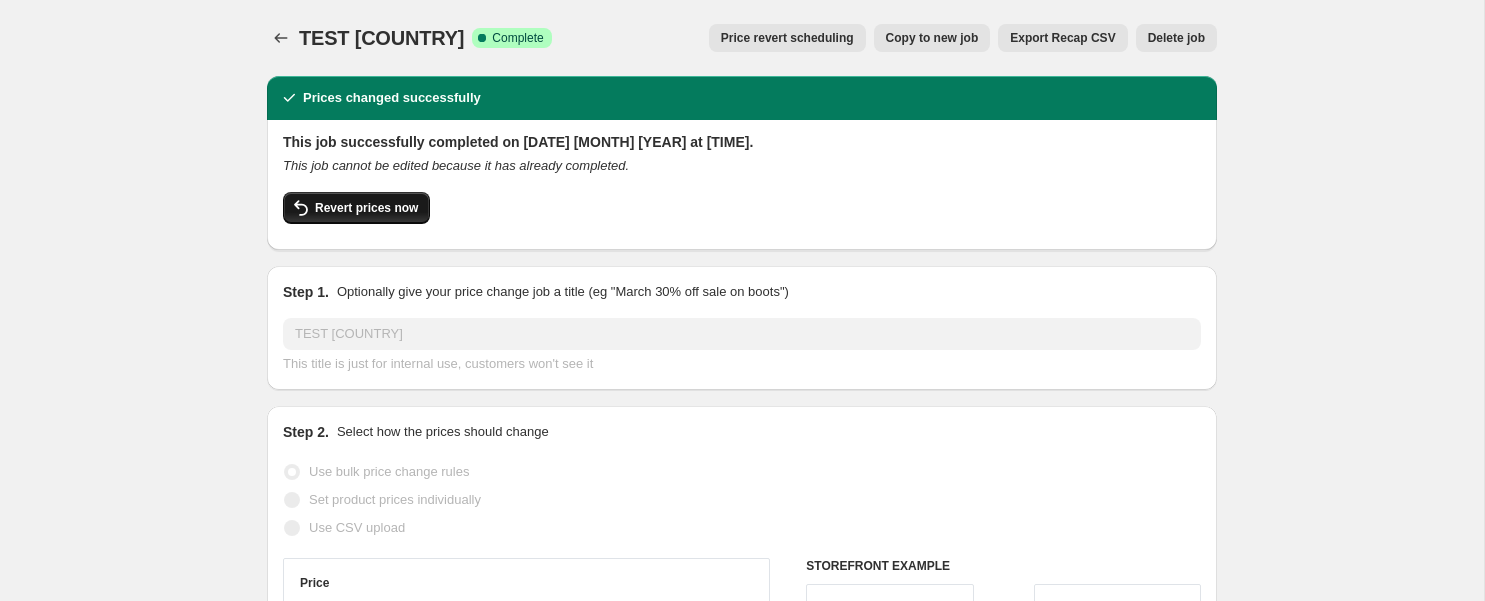 click on "Revert prices now" at bounding box center [366, 208] 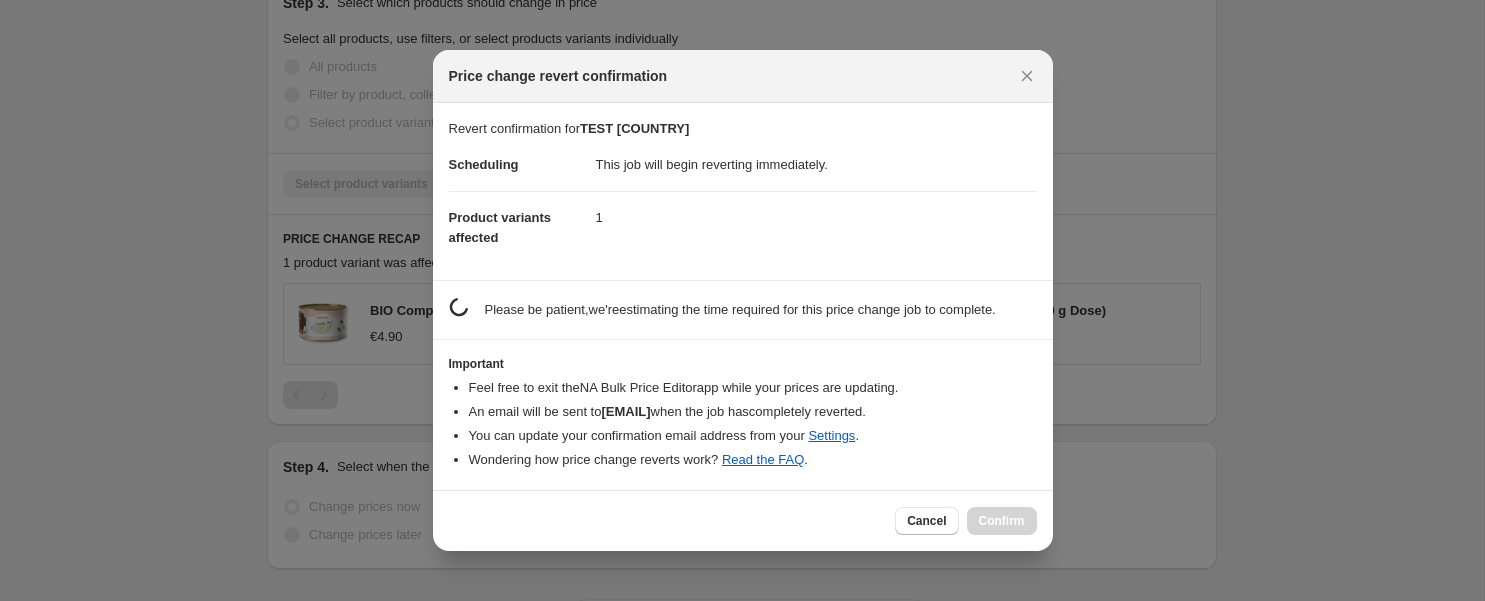 scroll, scrollTop: 0, scrollLeft: 0, axis: both 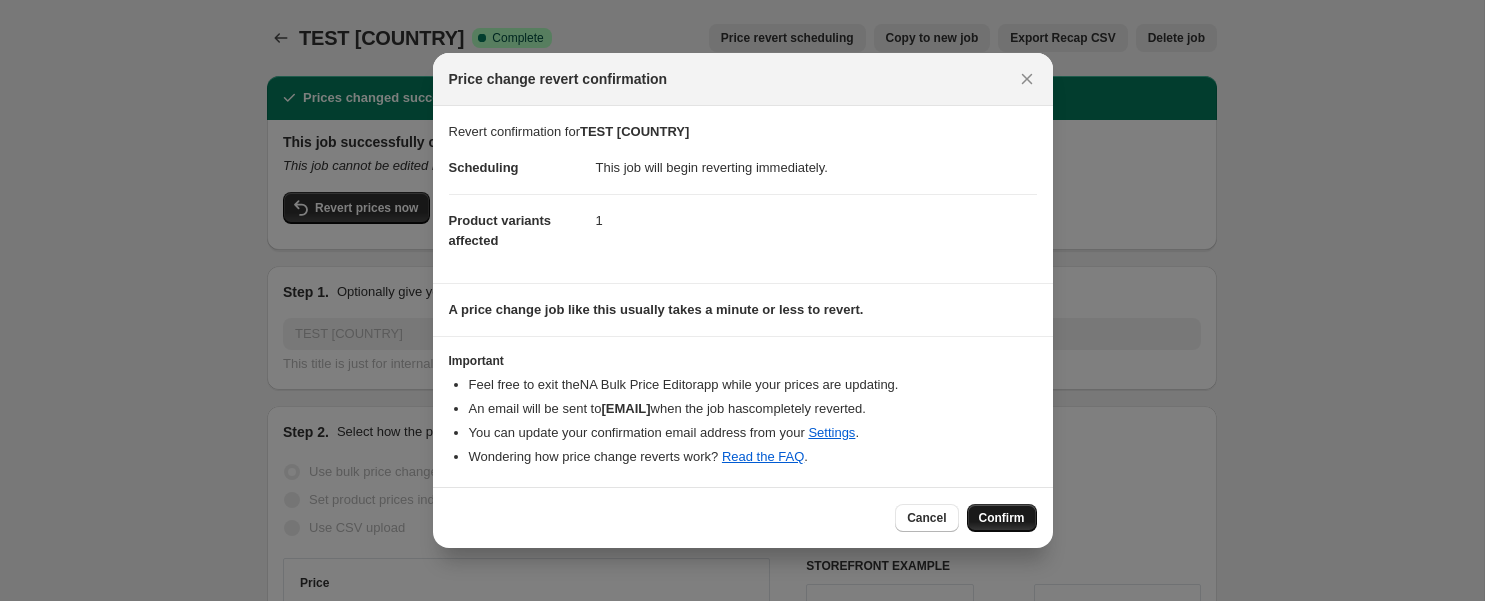 click on "Confirm" at bounding box center [1002, 518] 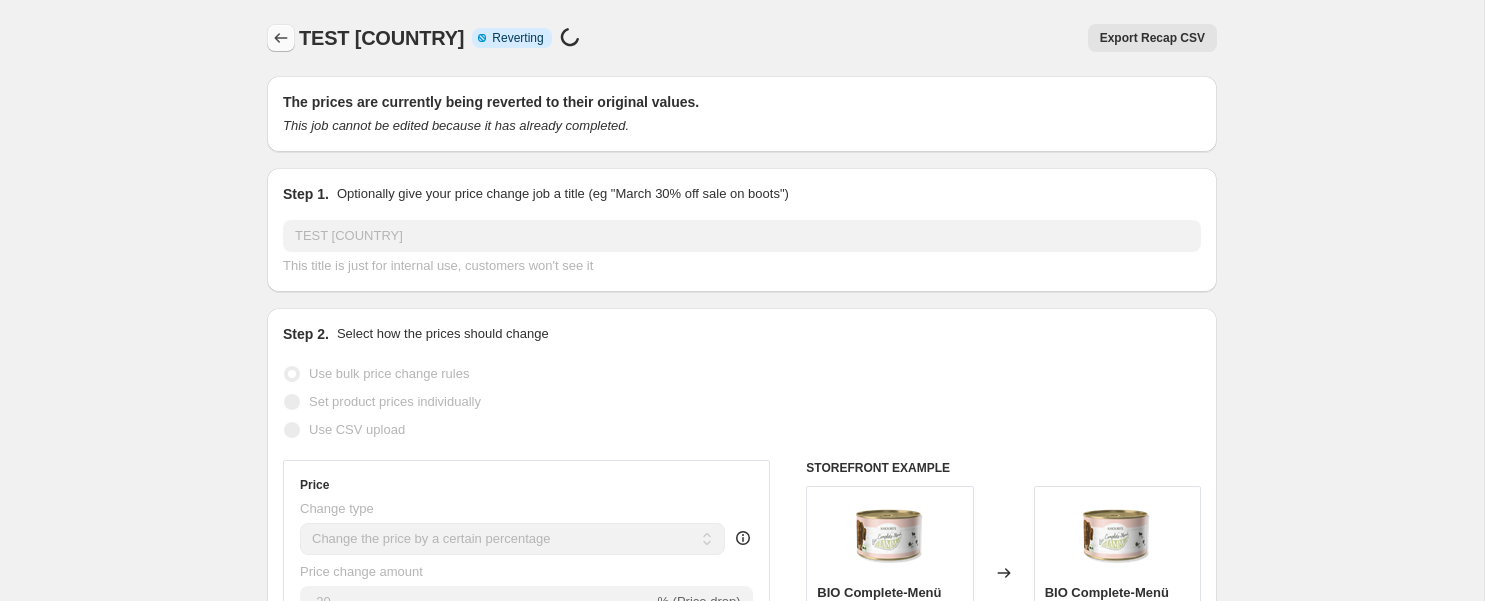 select on "percentage" 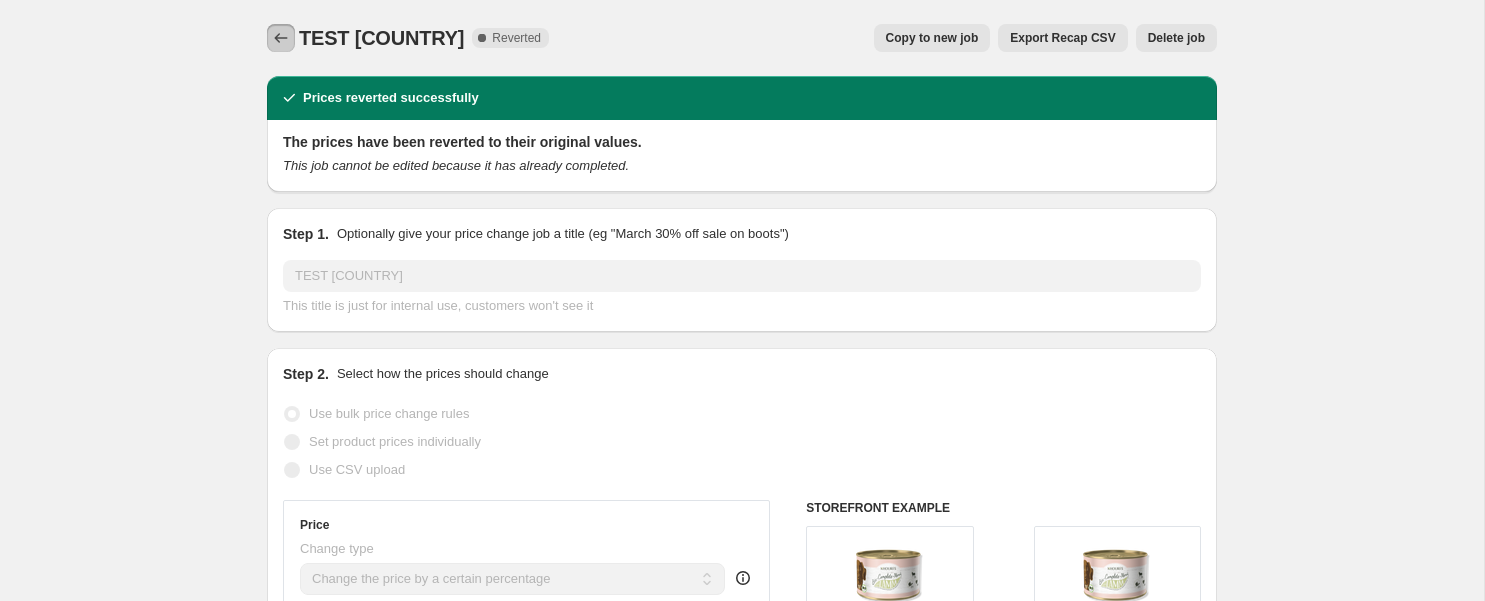 click at bounding box center (281, 38) 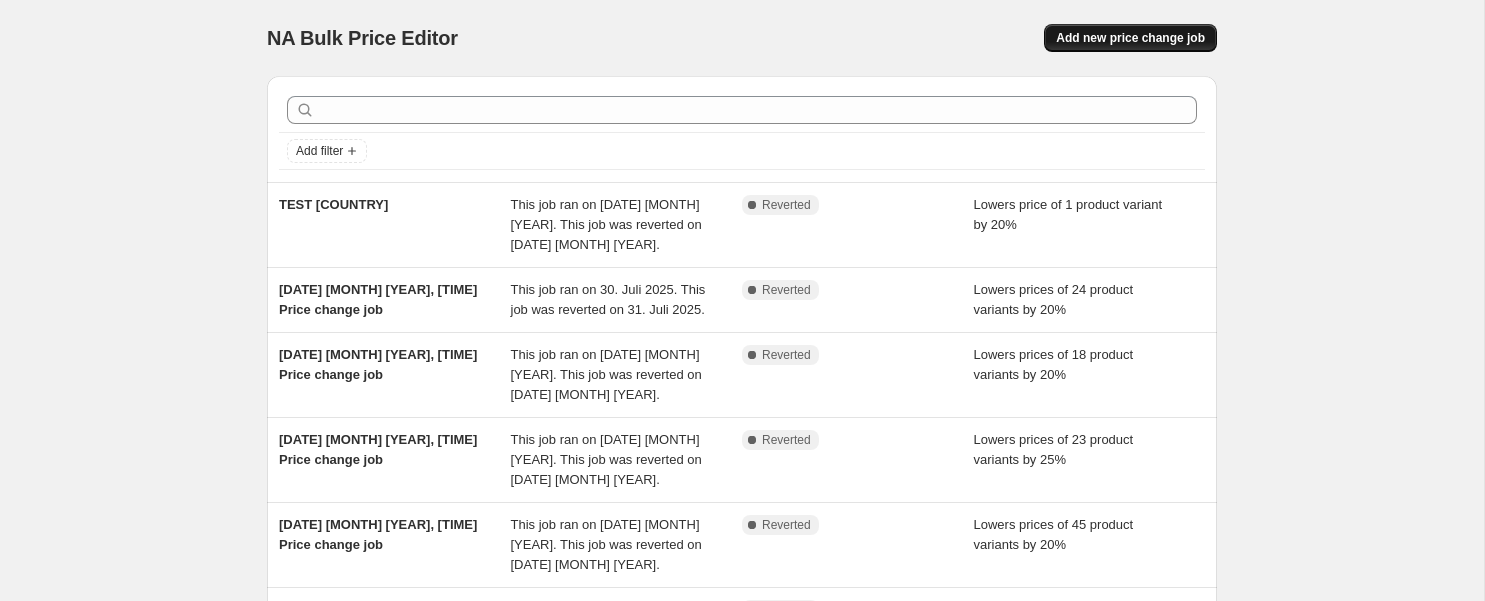 click on "Add new price change job" at bounding box center (1130, 38) 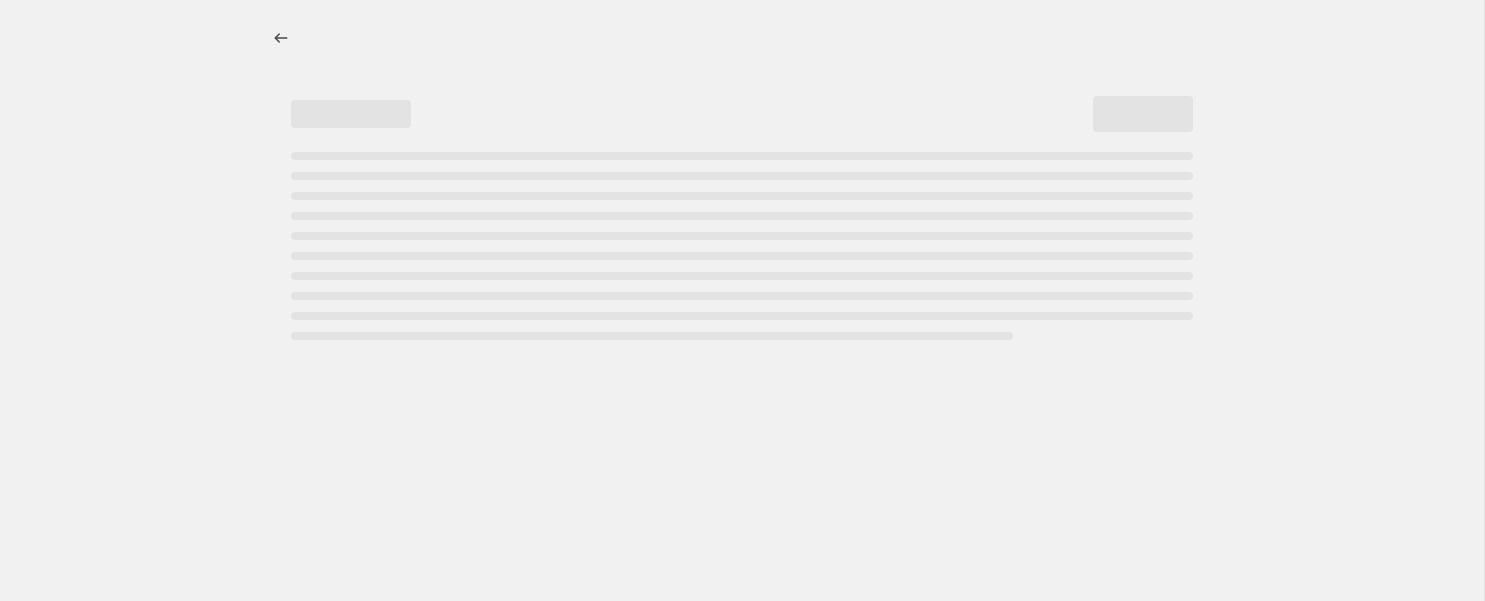 select on "percentage" 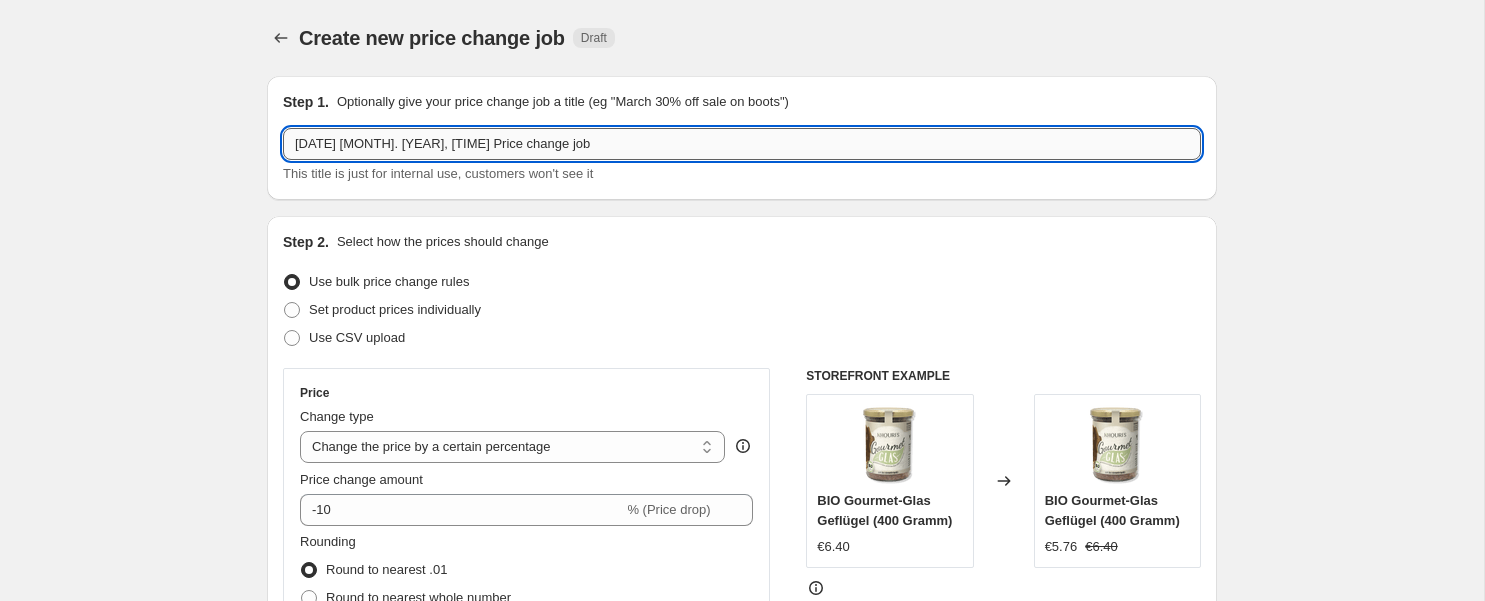 click on "[DATE] [MONTH]. [YEAR], [TIME] Price change job" at bounding box center [742, 144] 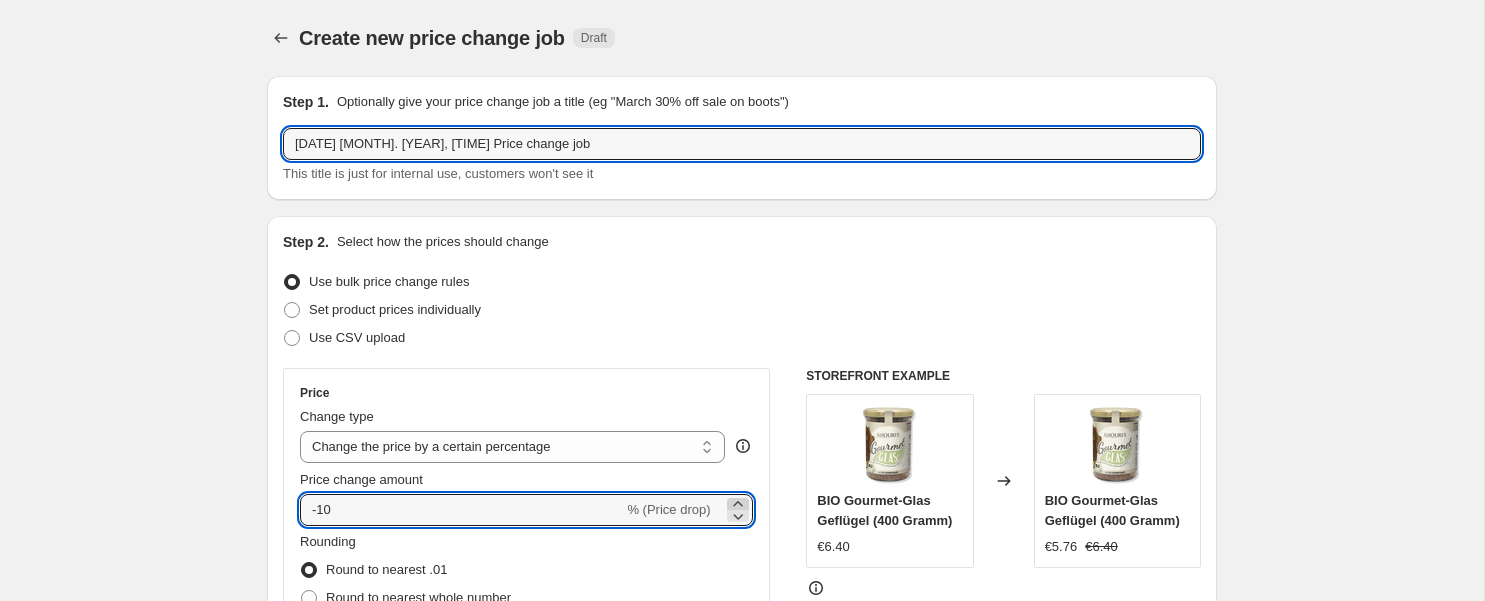 click 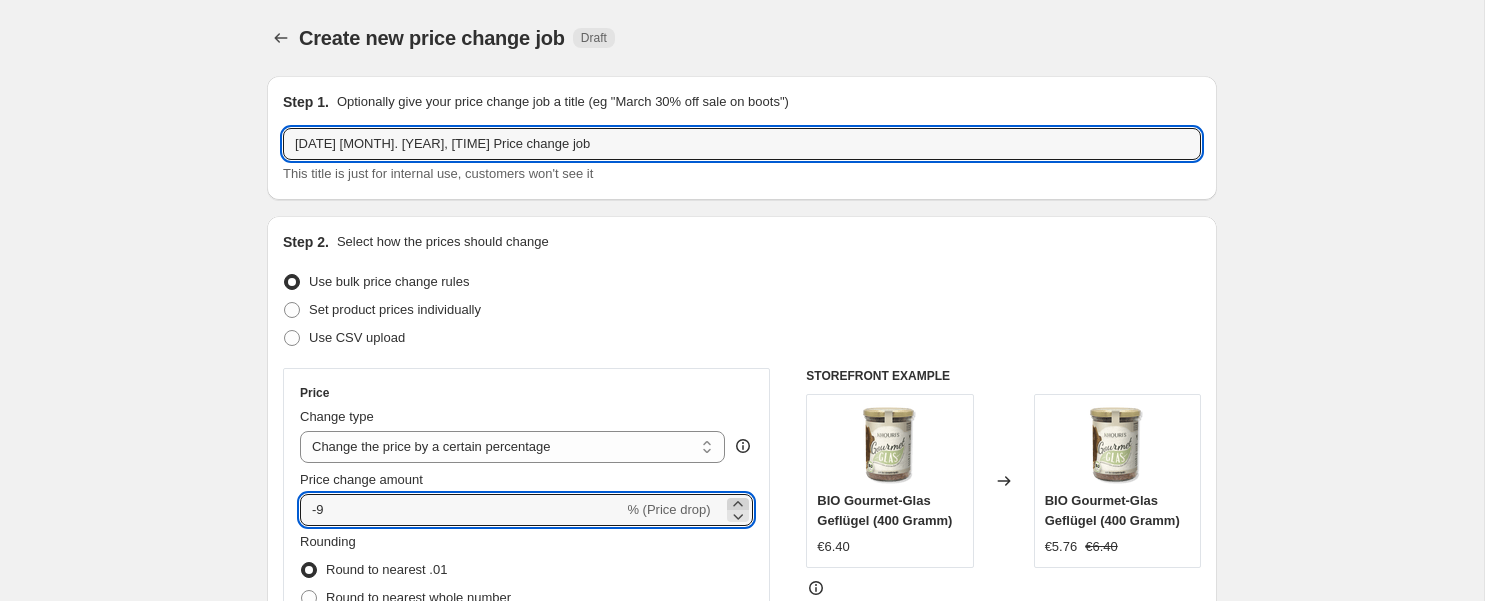 click 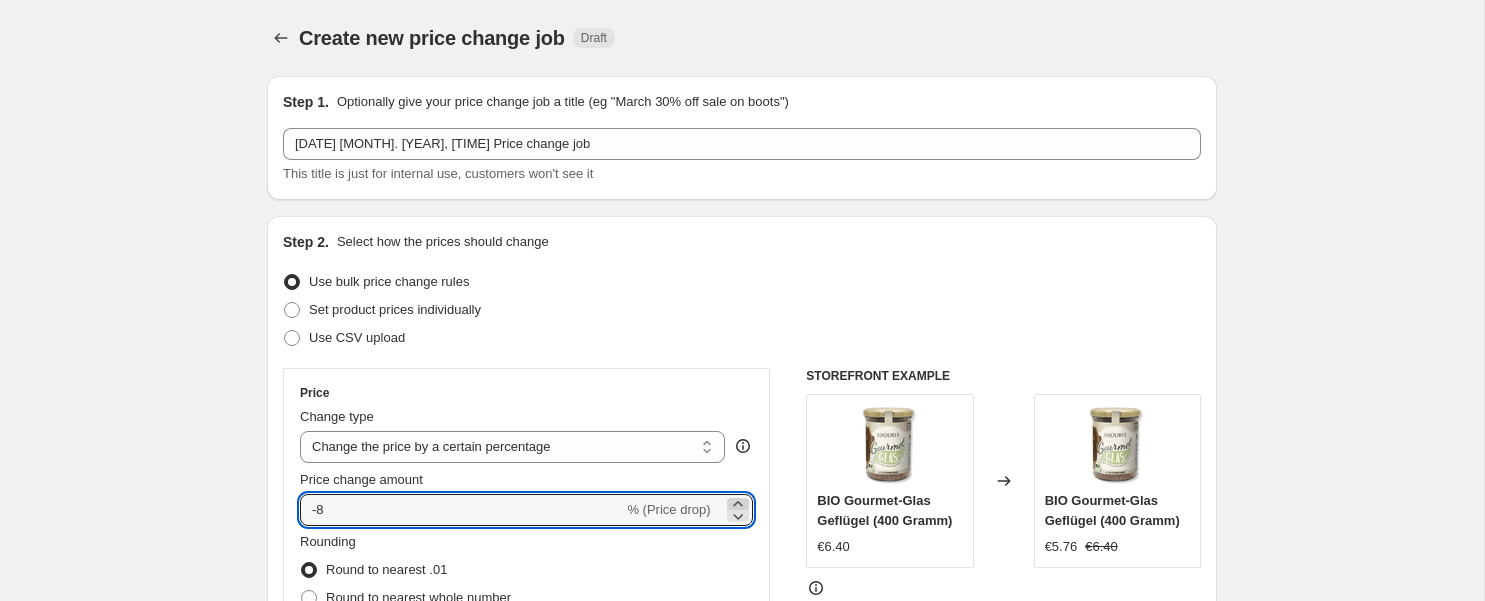 click 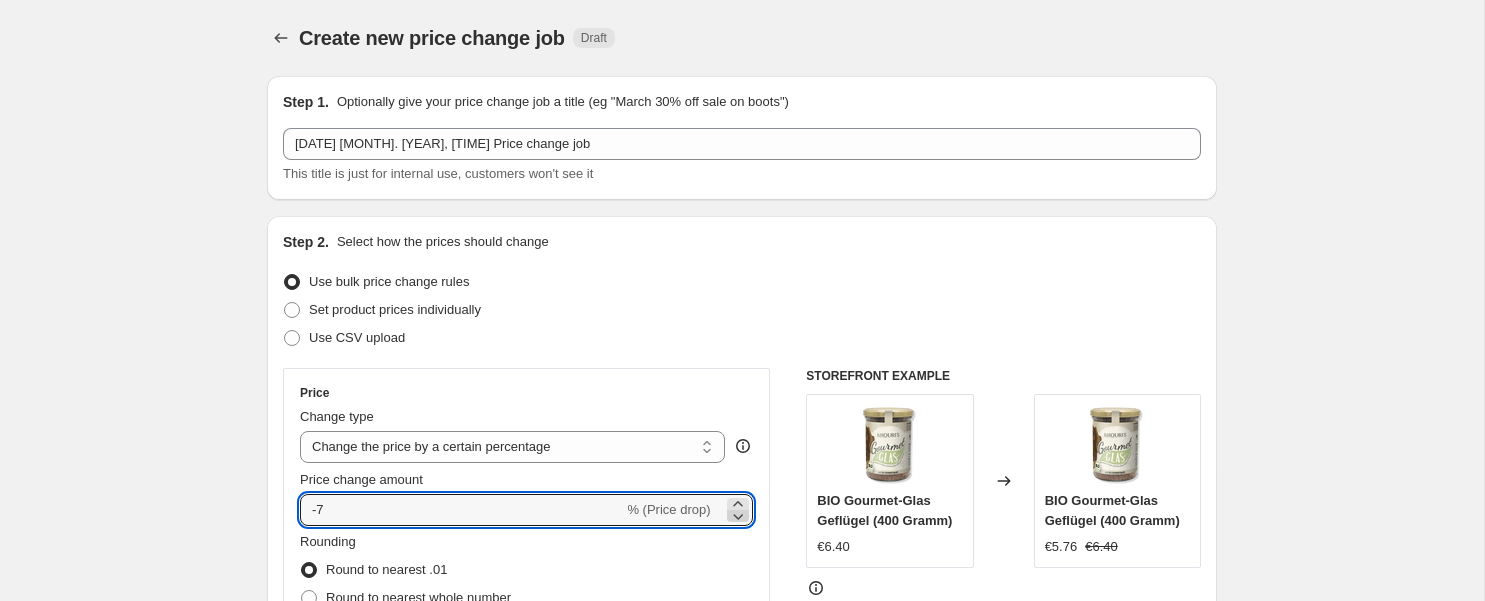 click 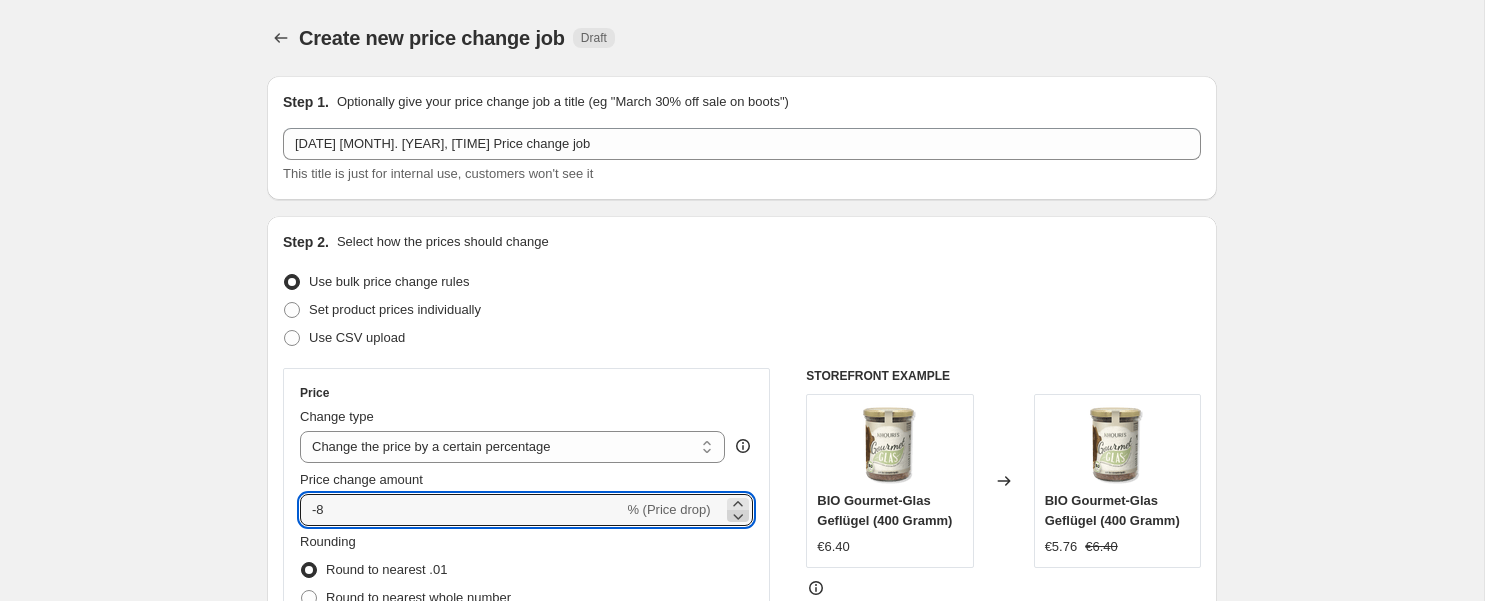 click 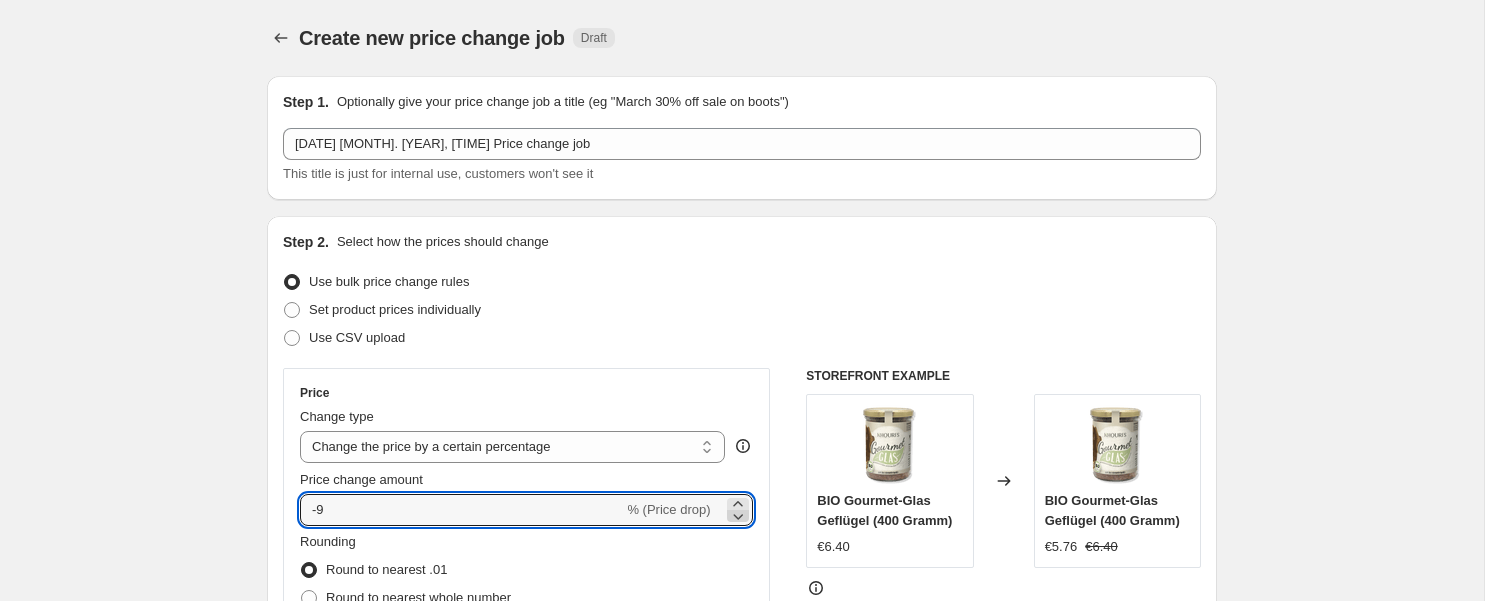 click 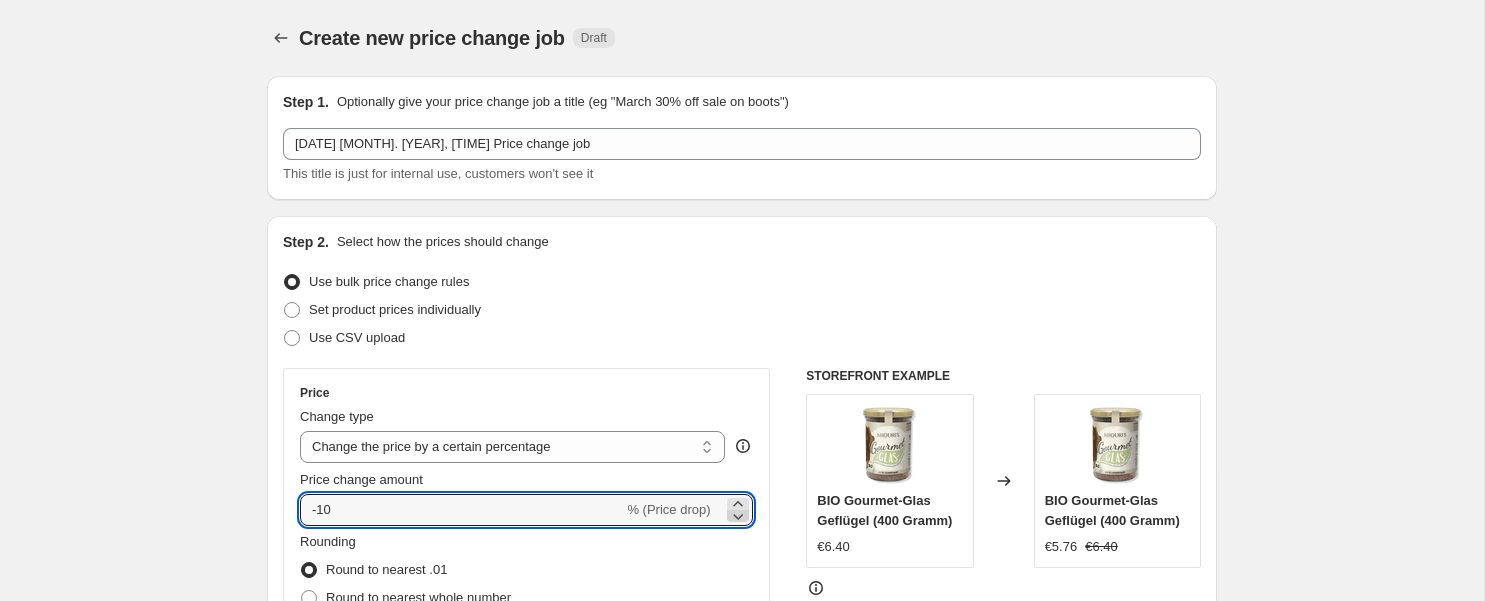 click 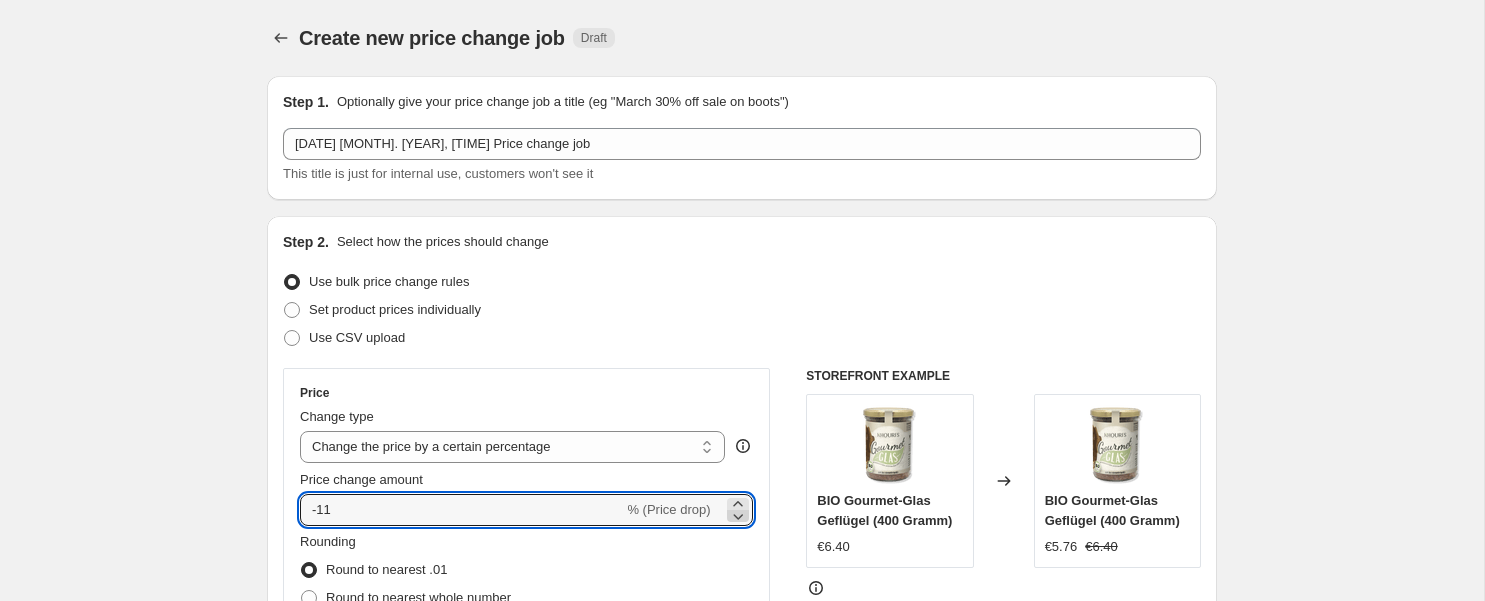 click 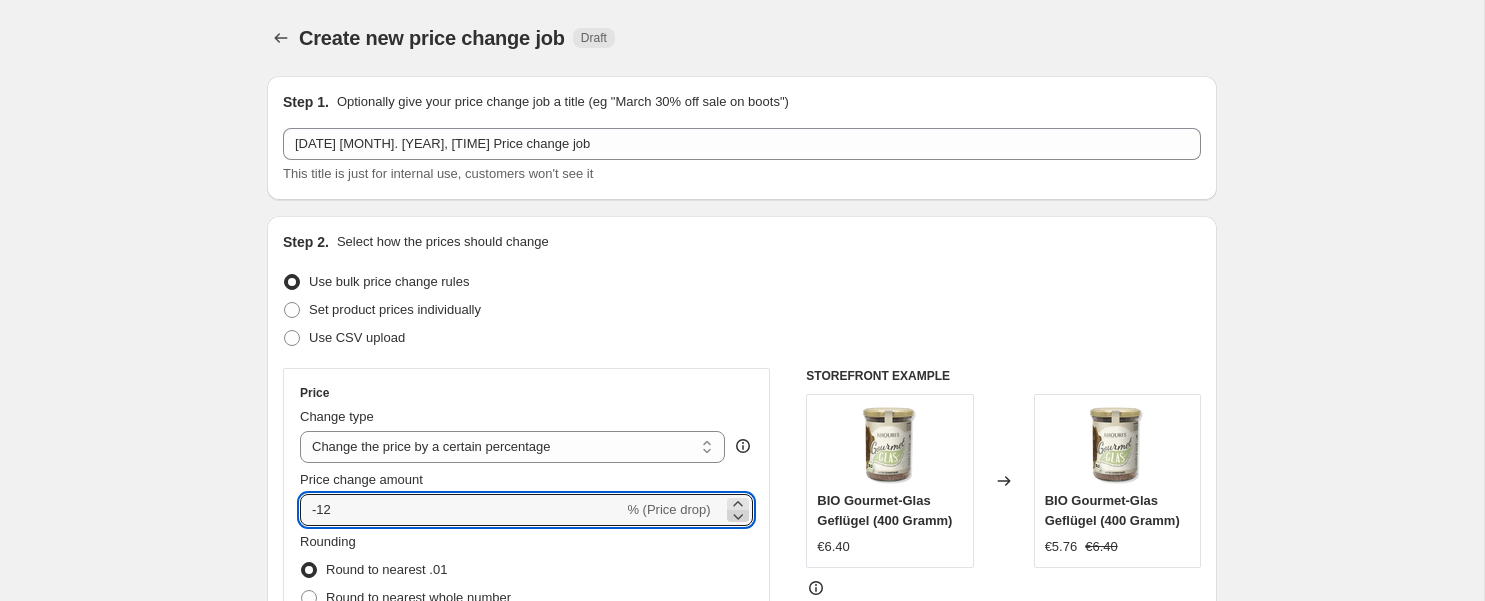 click 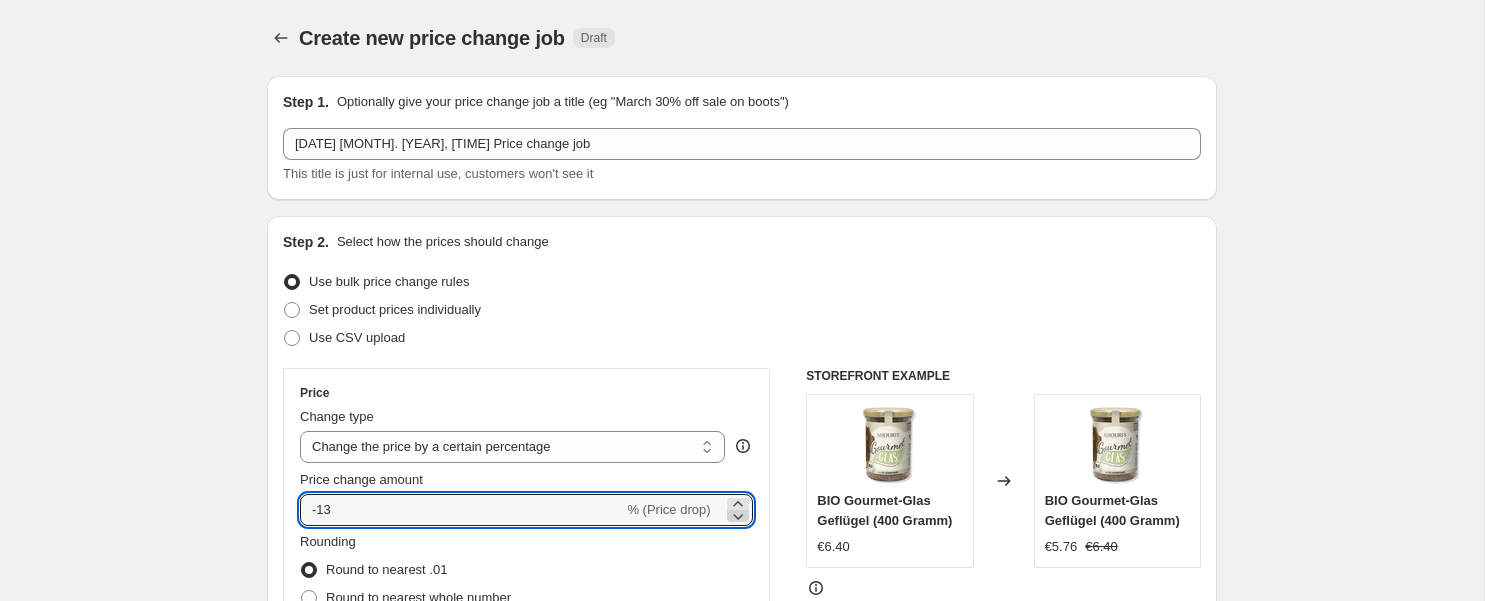 click 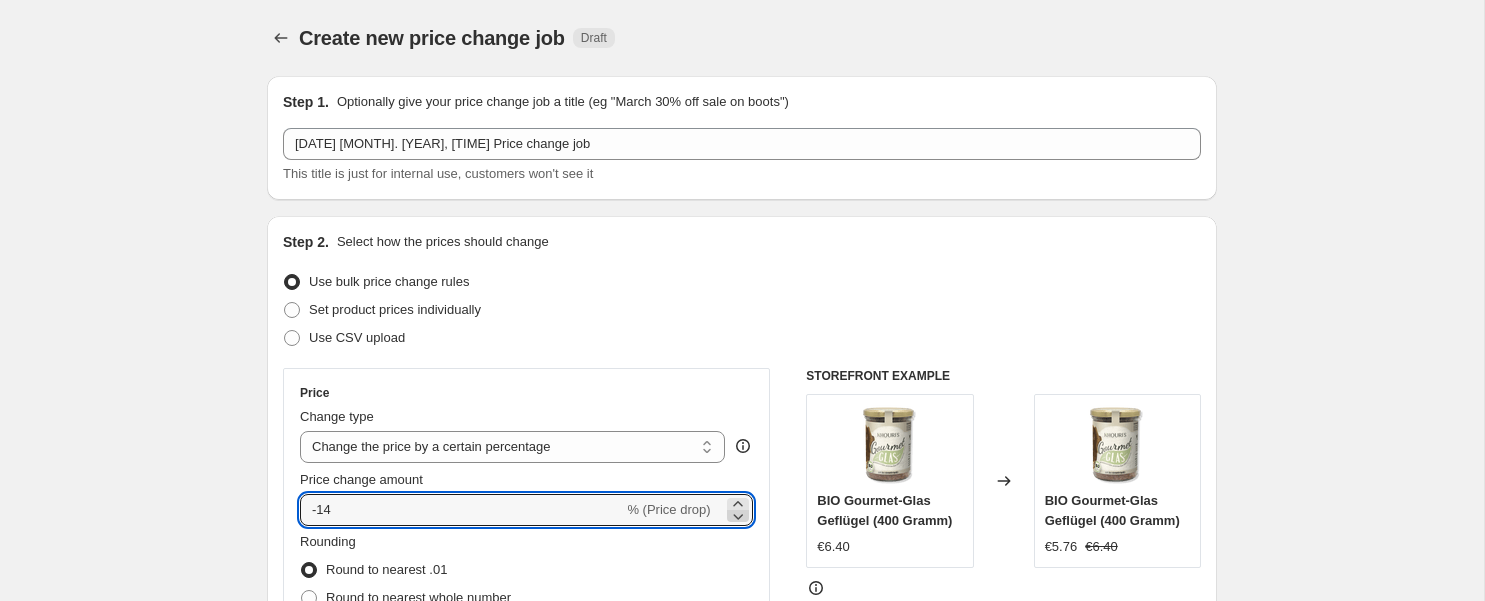 click 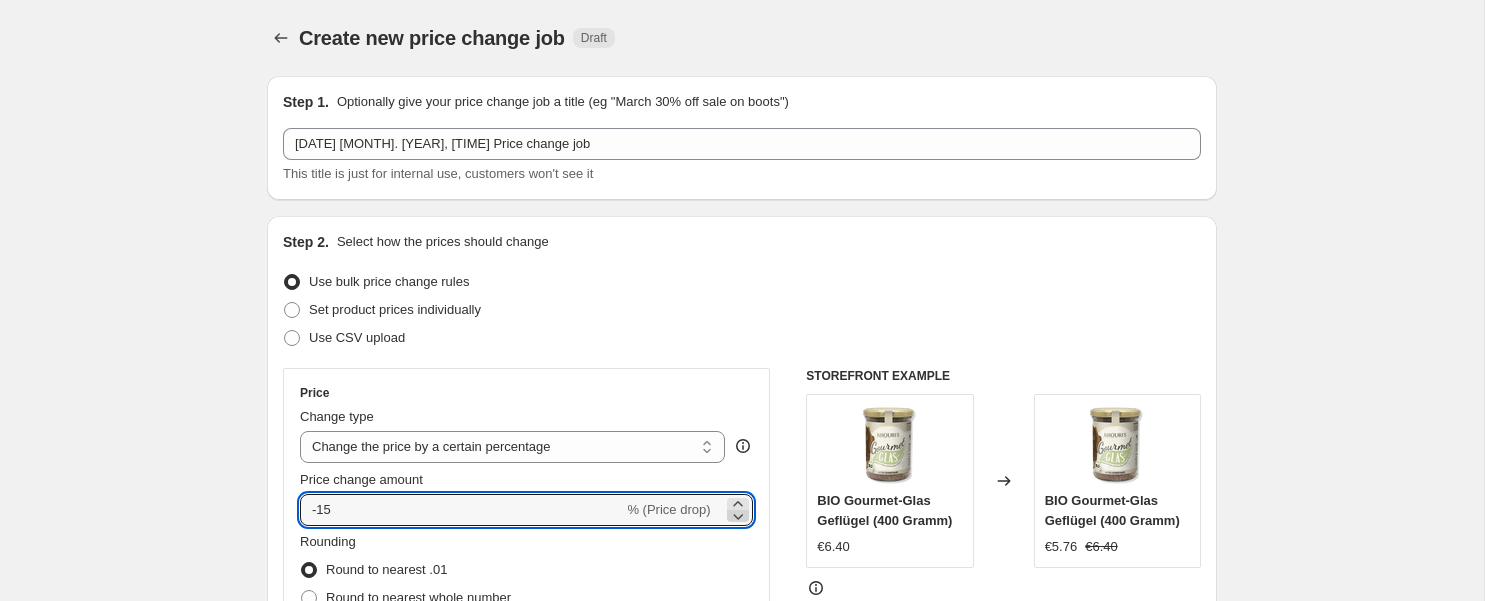 click 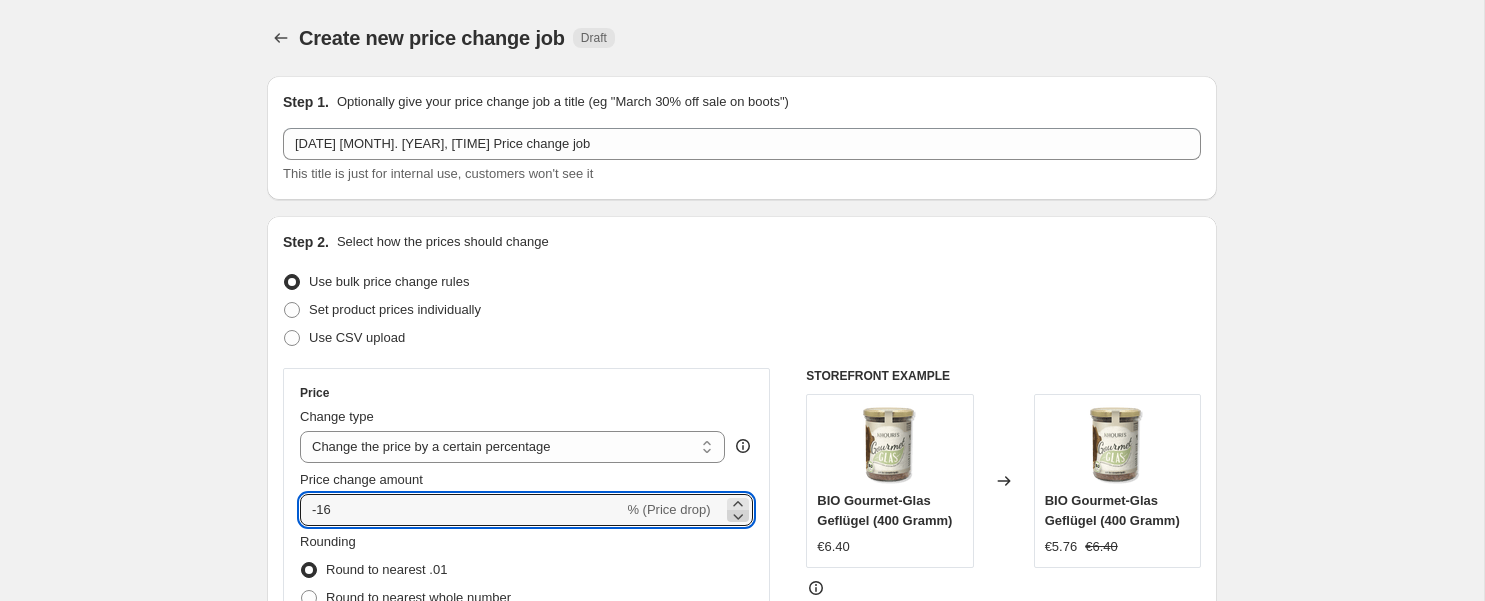click 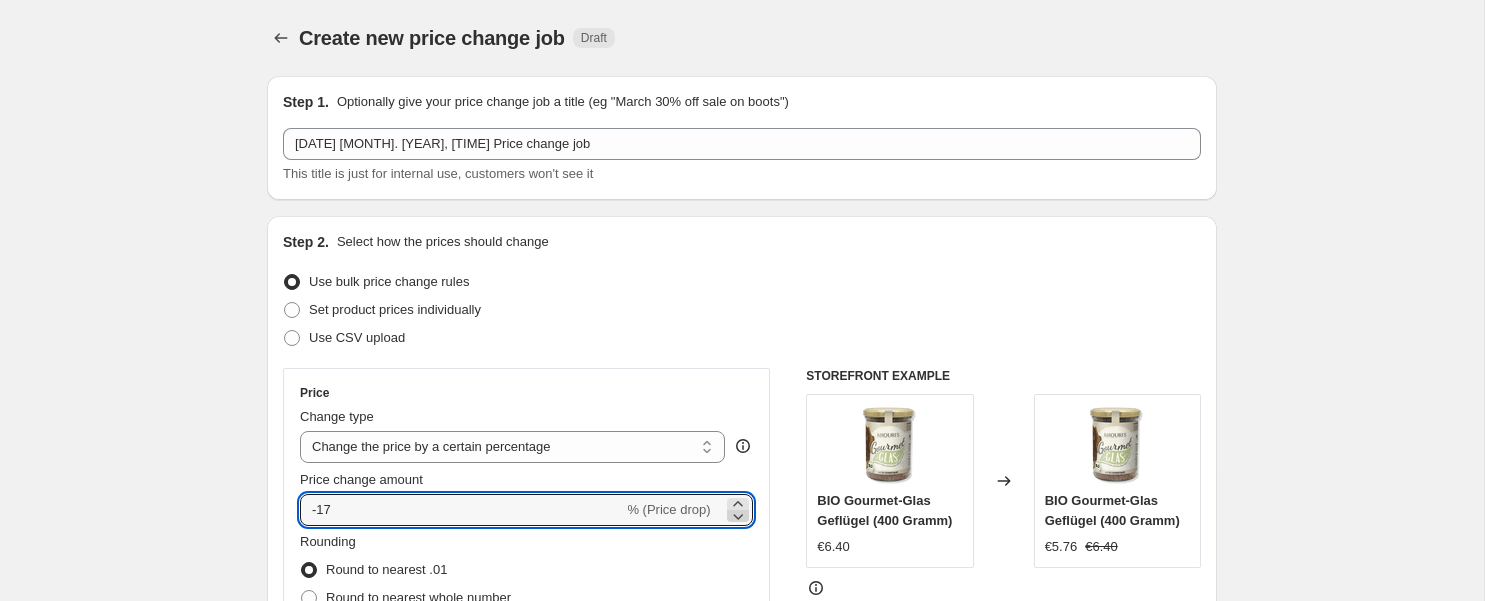 click 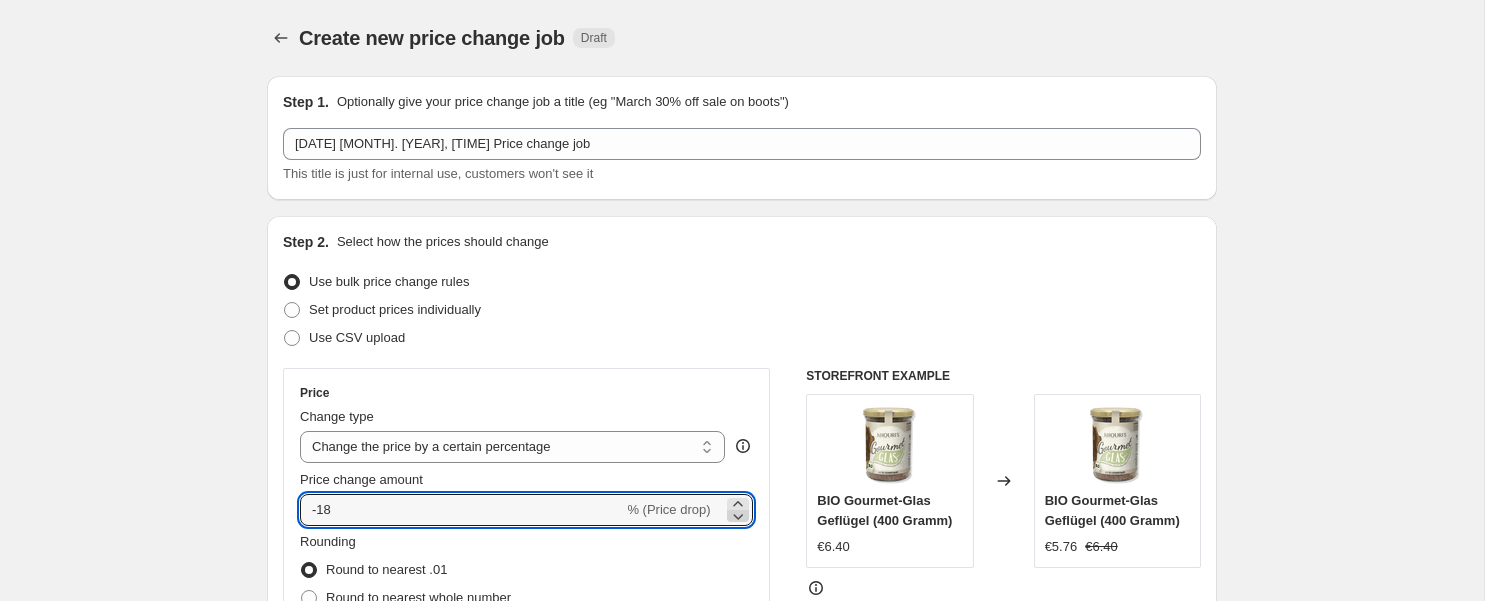 click 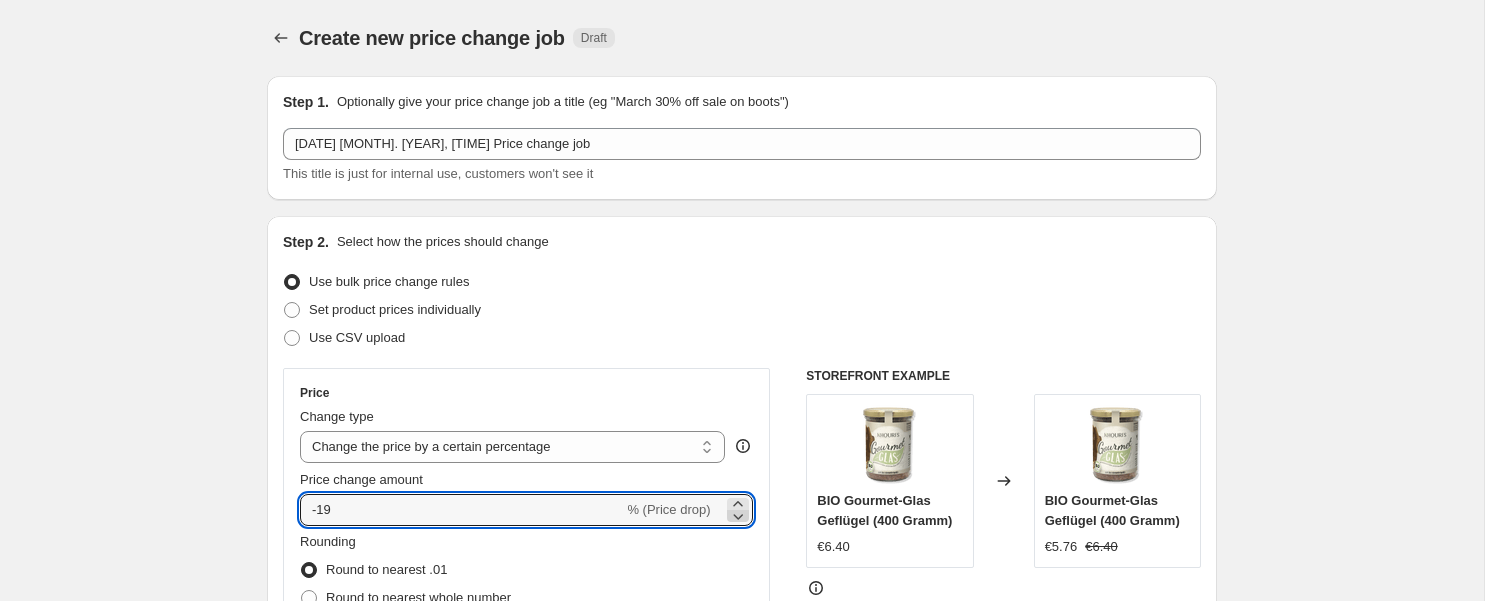 click 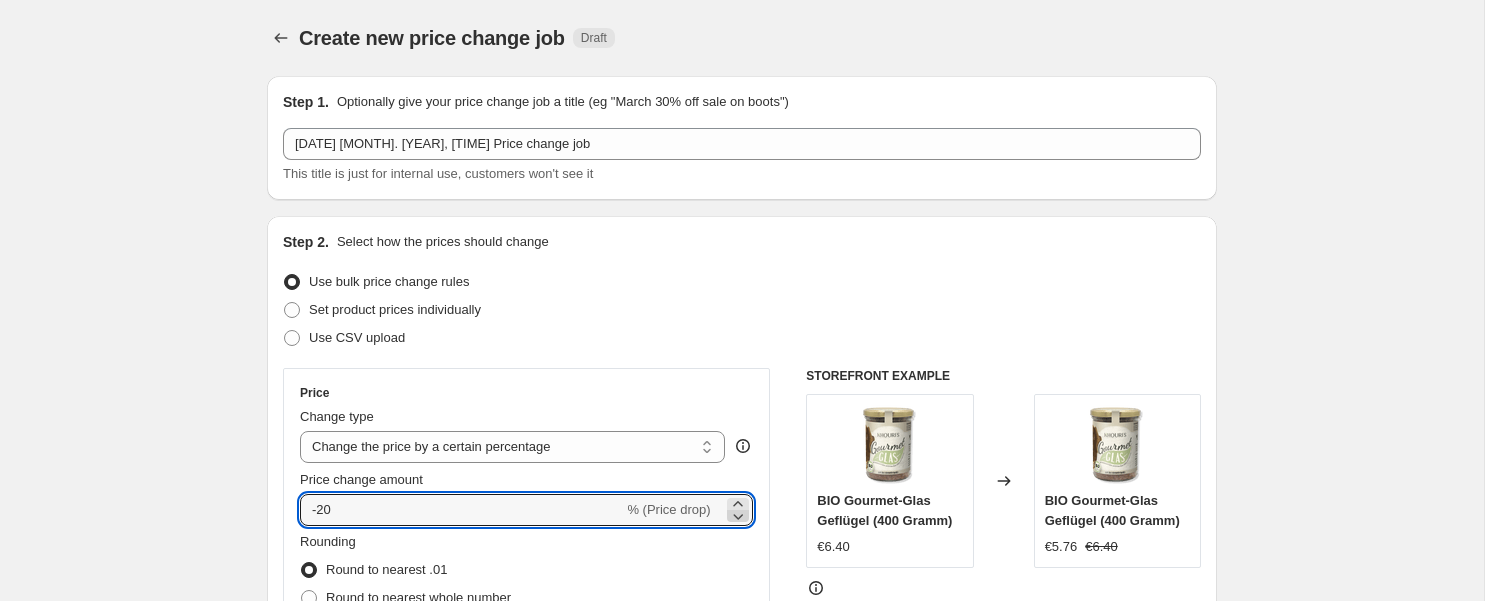 click 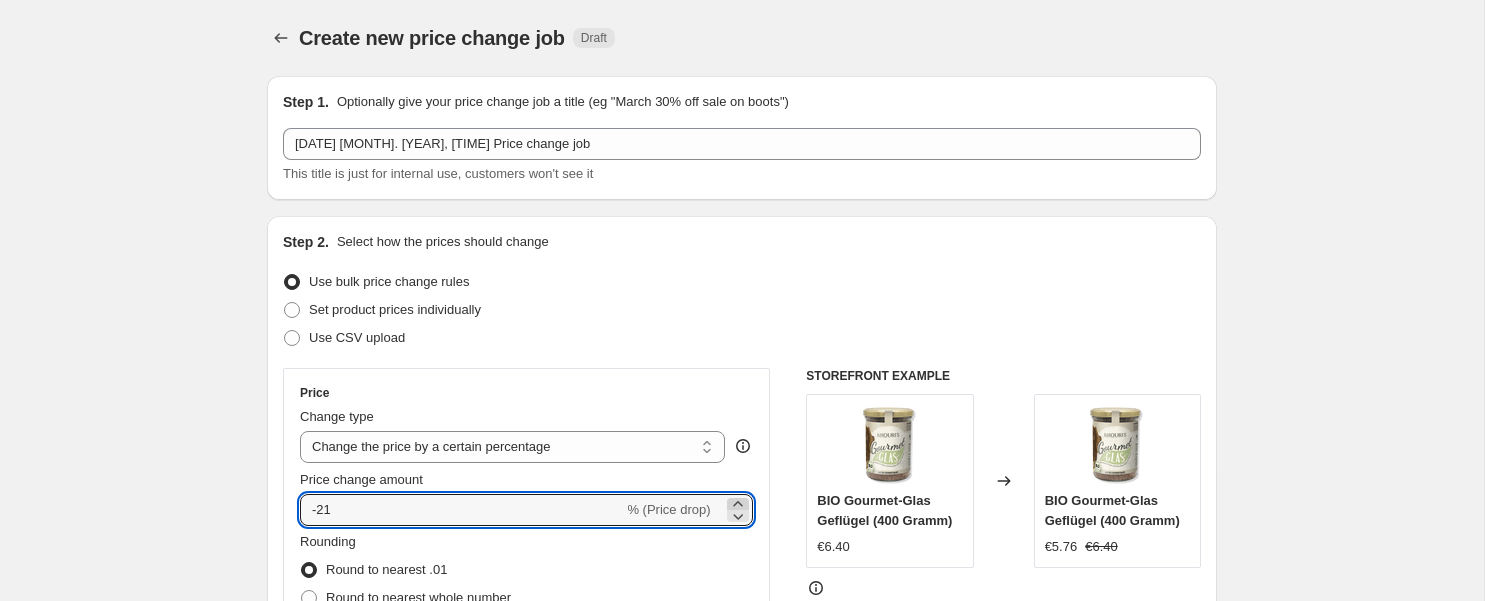 click 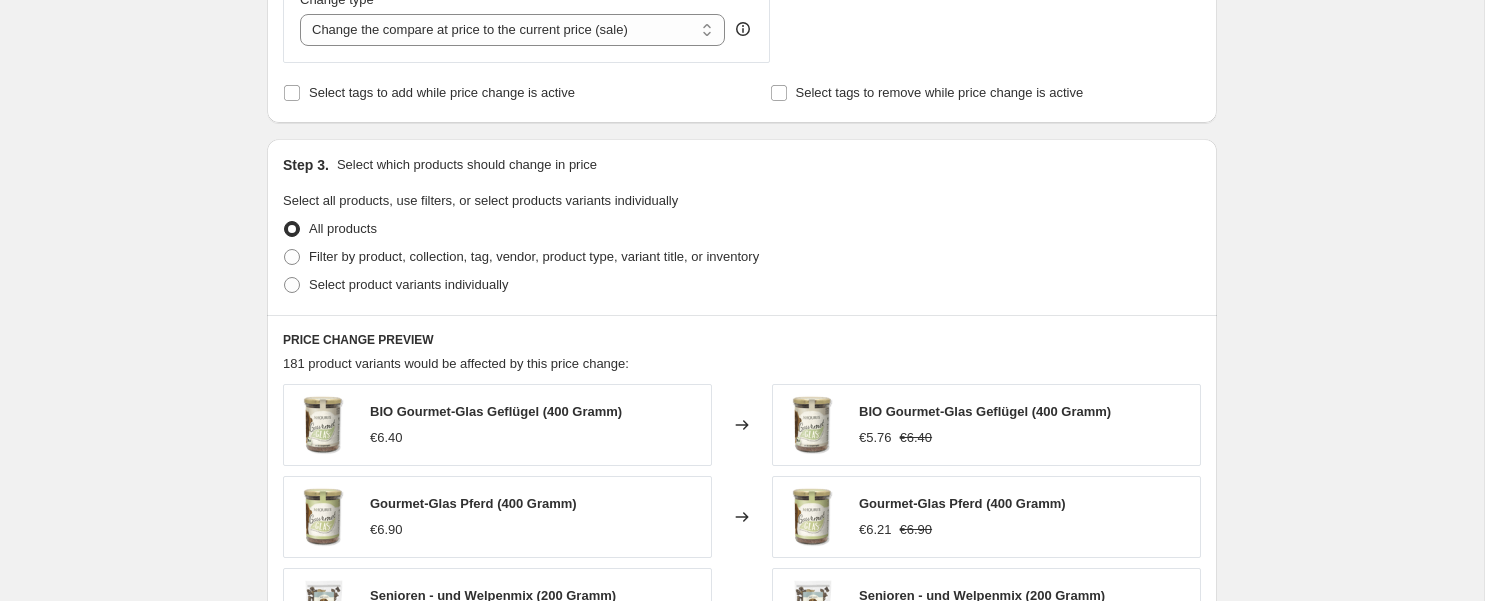 scroll, scrollTop: 799, scrollLeft: 0, axis: vertical 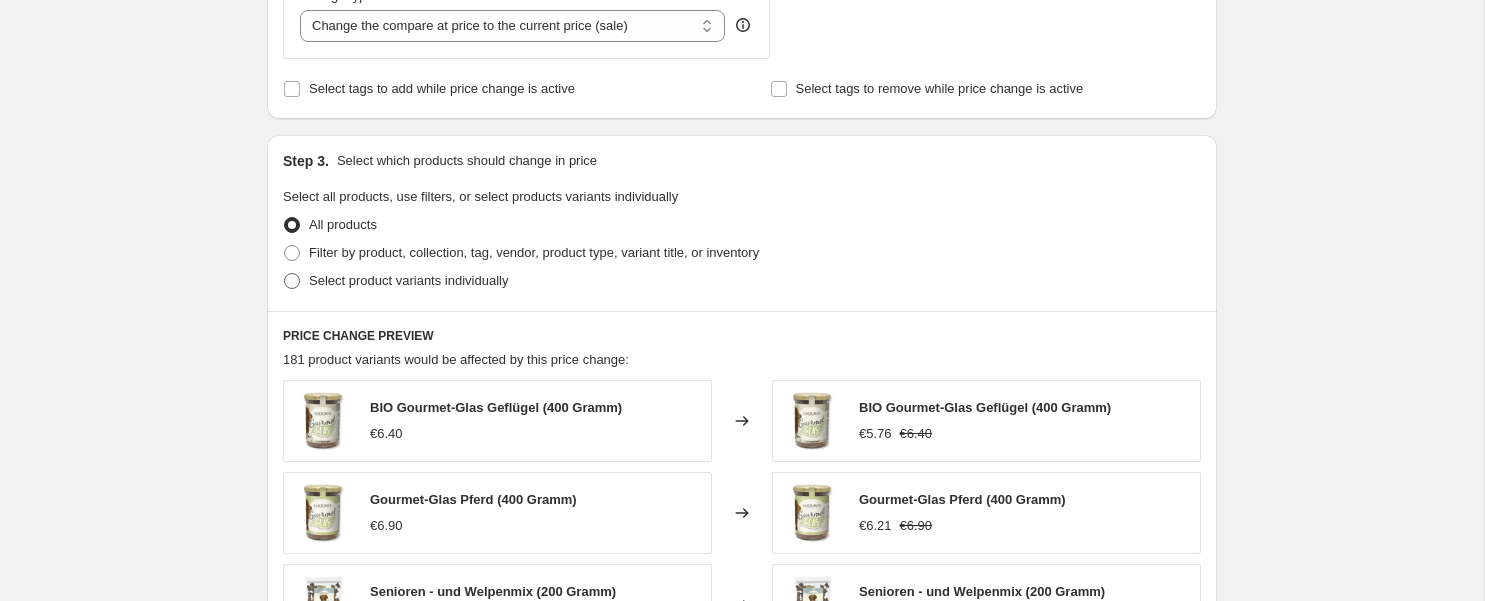 click on "Select product variants individually" at bounding box center [408, 280] 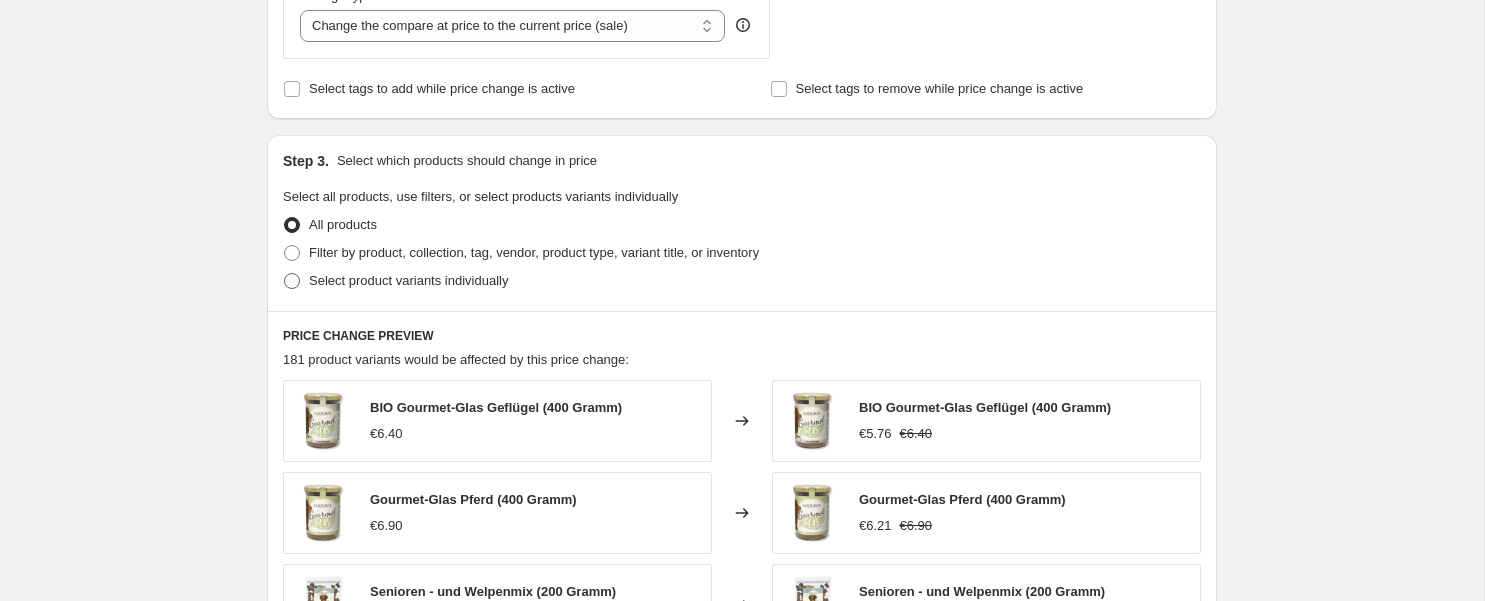 radio on "true" 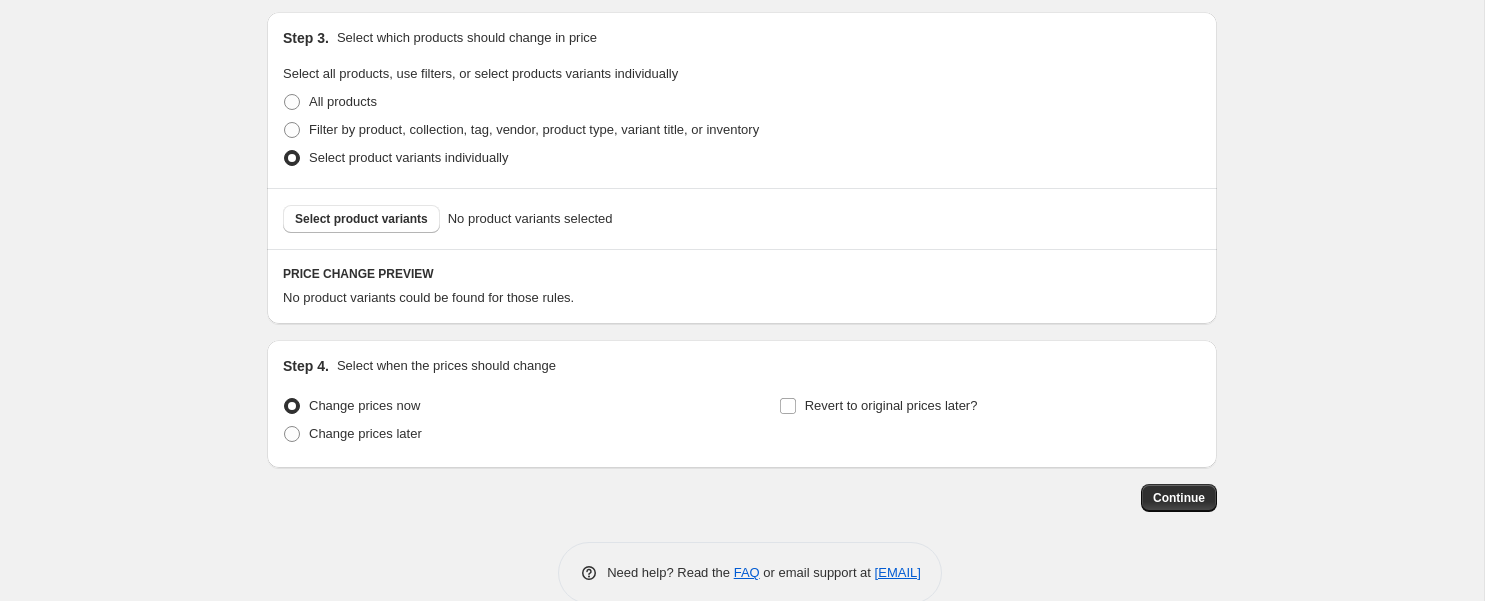 scroll, scrollTop: 923, scrollLeft: 0, axis: vertical 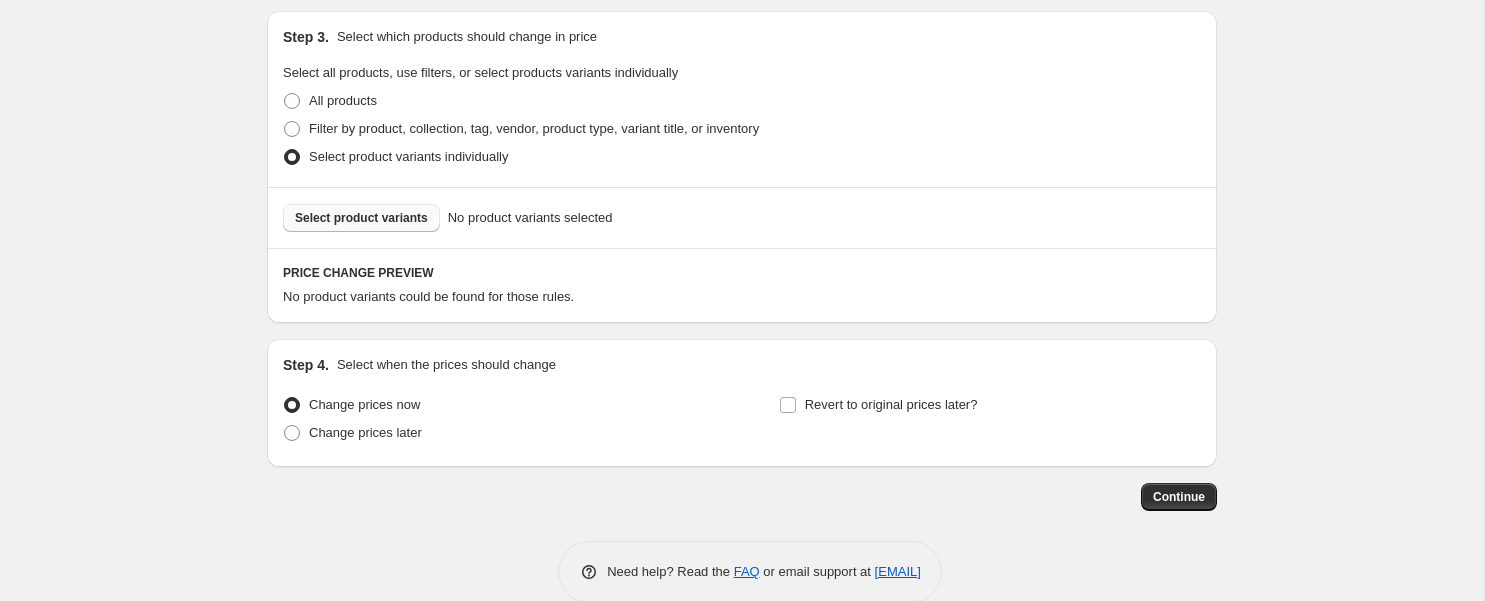 click on "Select product variants" at bounding box center [361, 218] 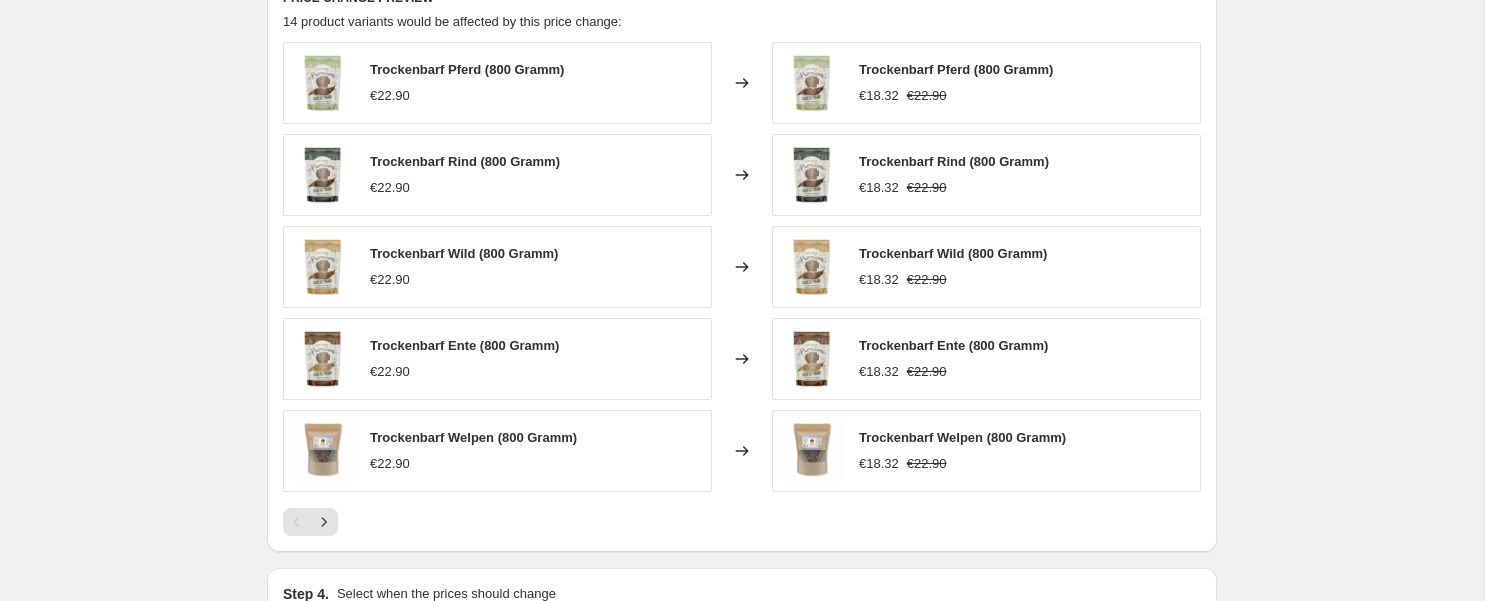 scroll, scrollTop: 1199, scrollLeft: 0, axis: vertical 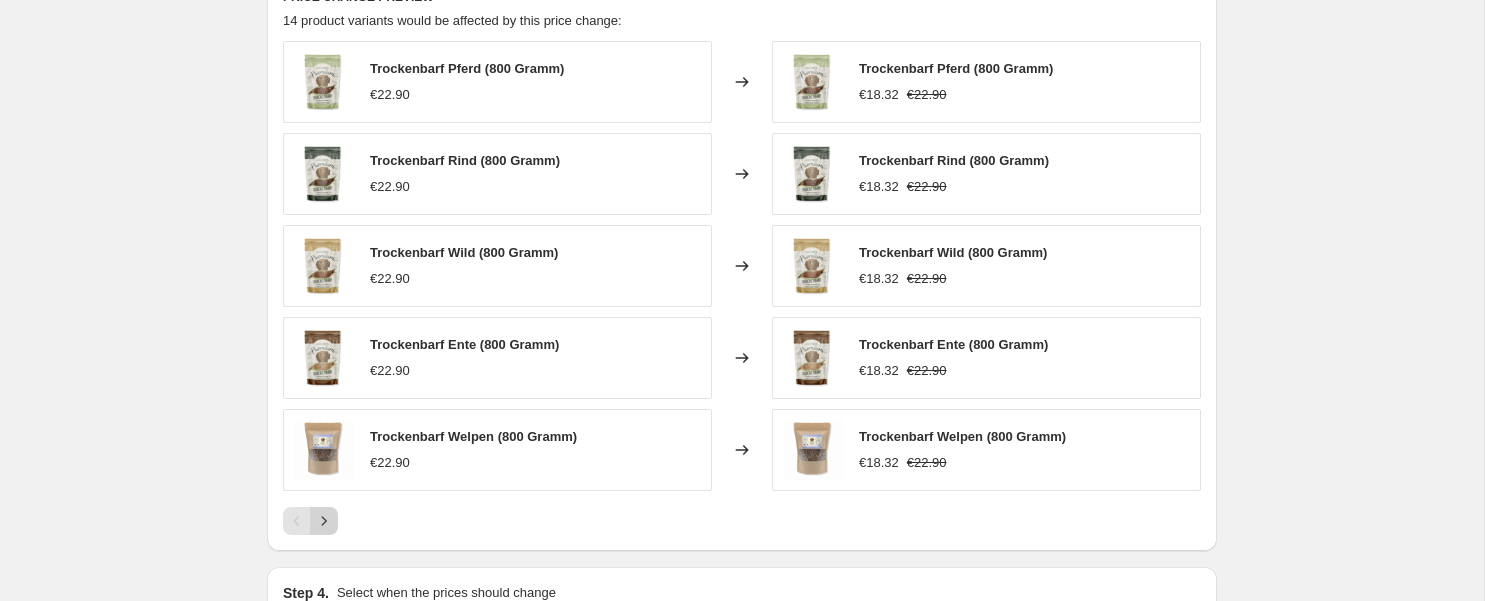 click 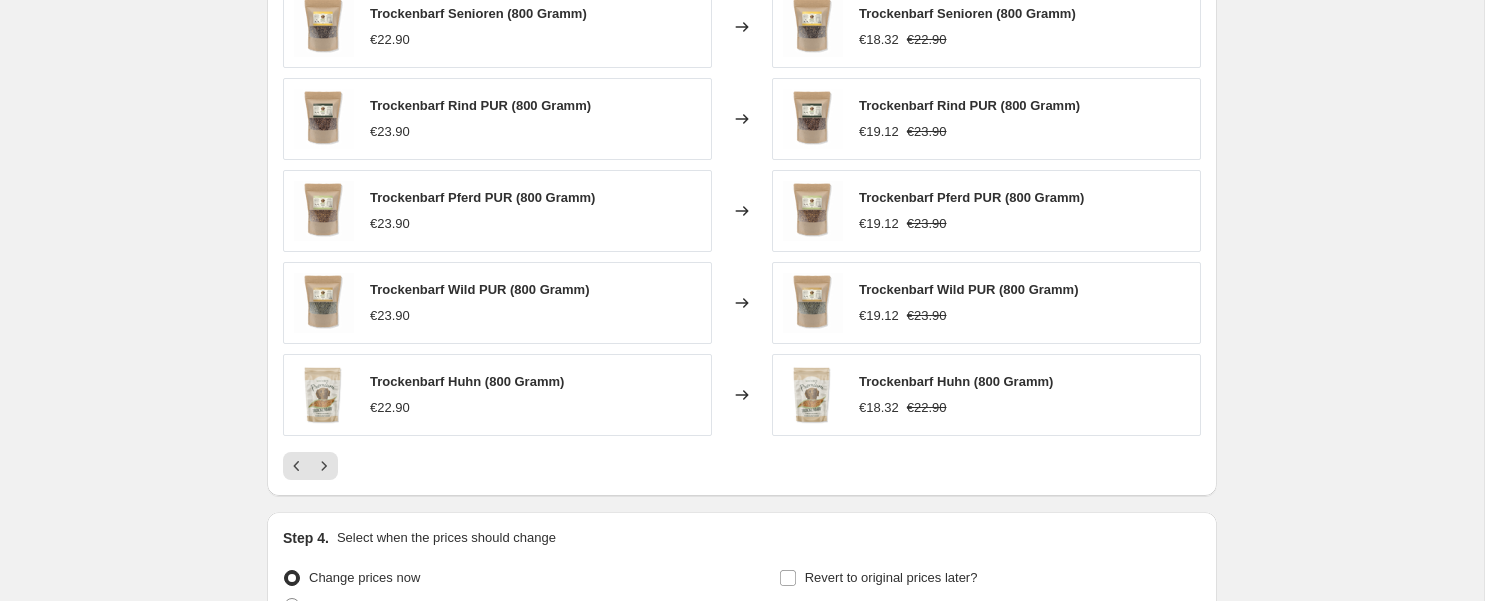 scroll, scrollTop: 1257, scrollLeft: 0, axis: vertical 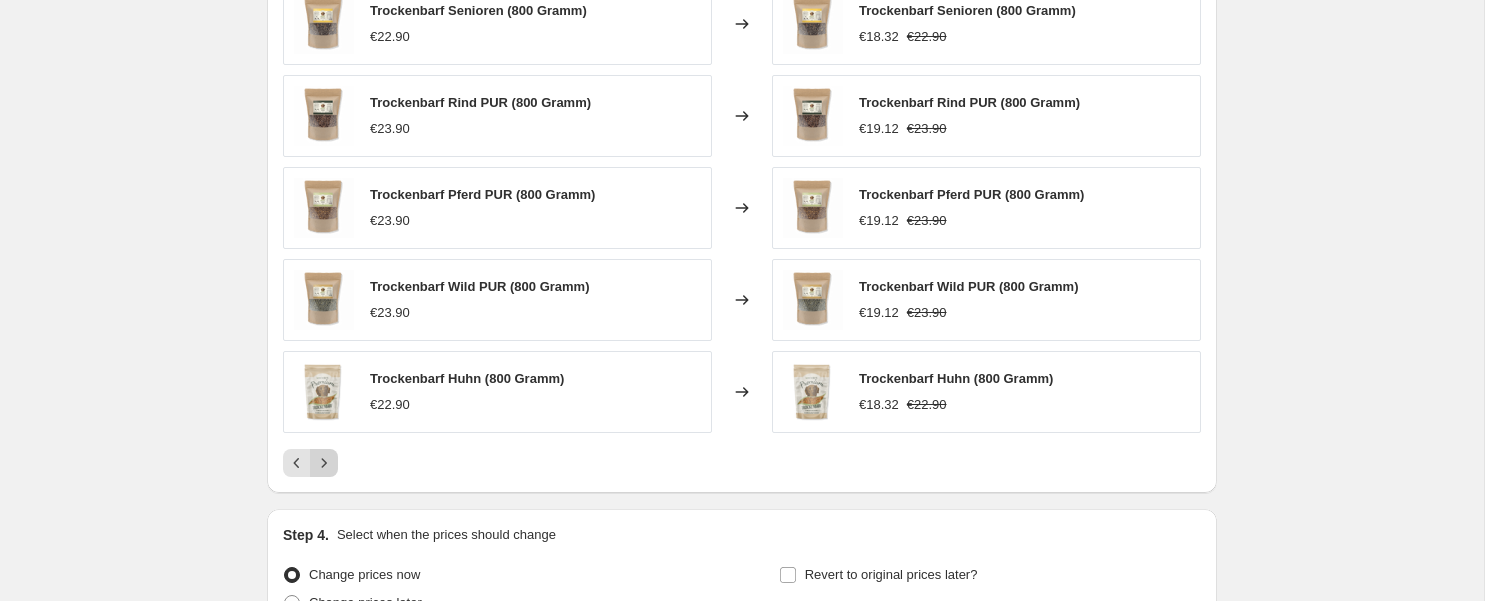 click 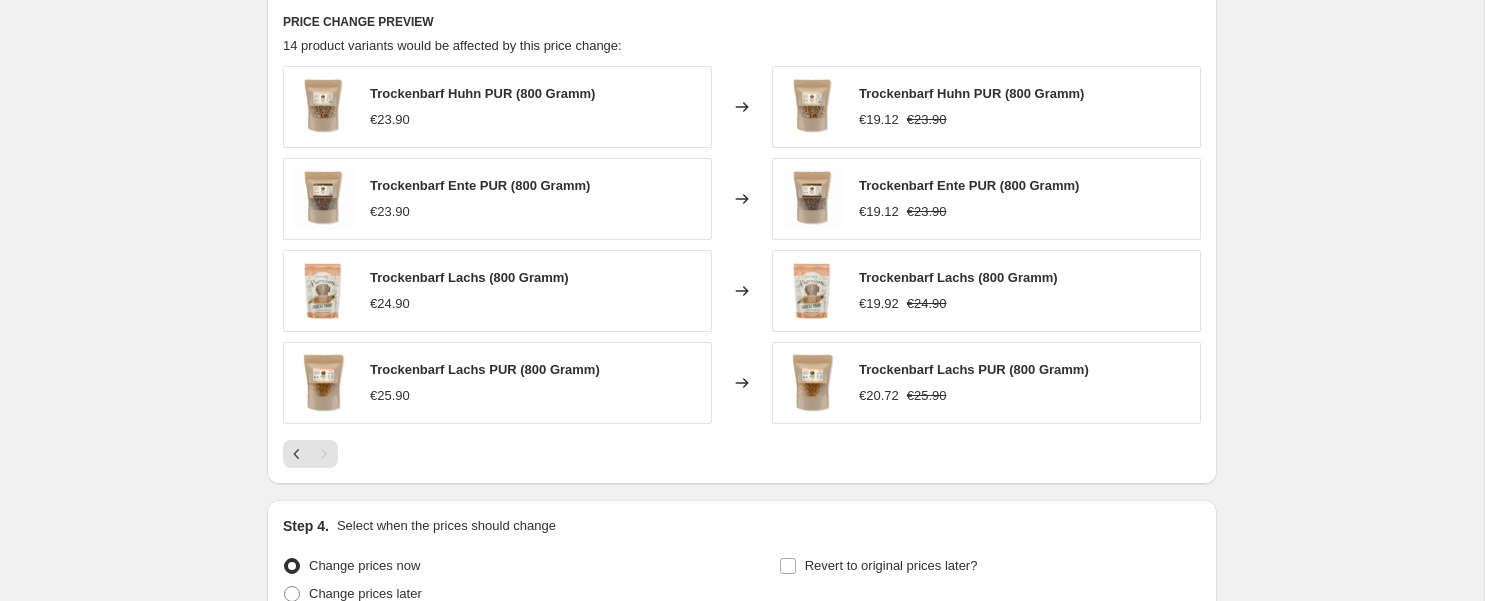 scroll, scrollTop: 1367, scrollLeft: 0, axis: vertical 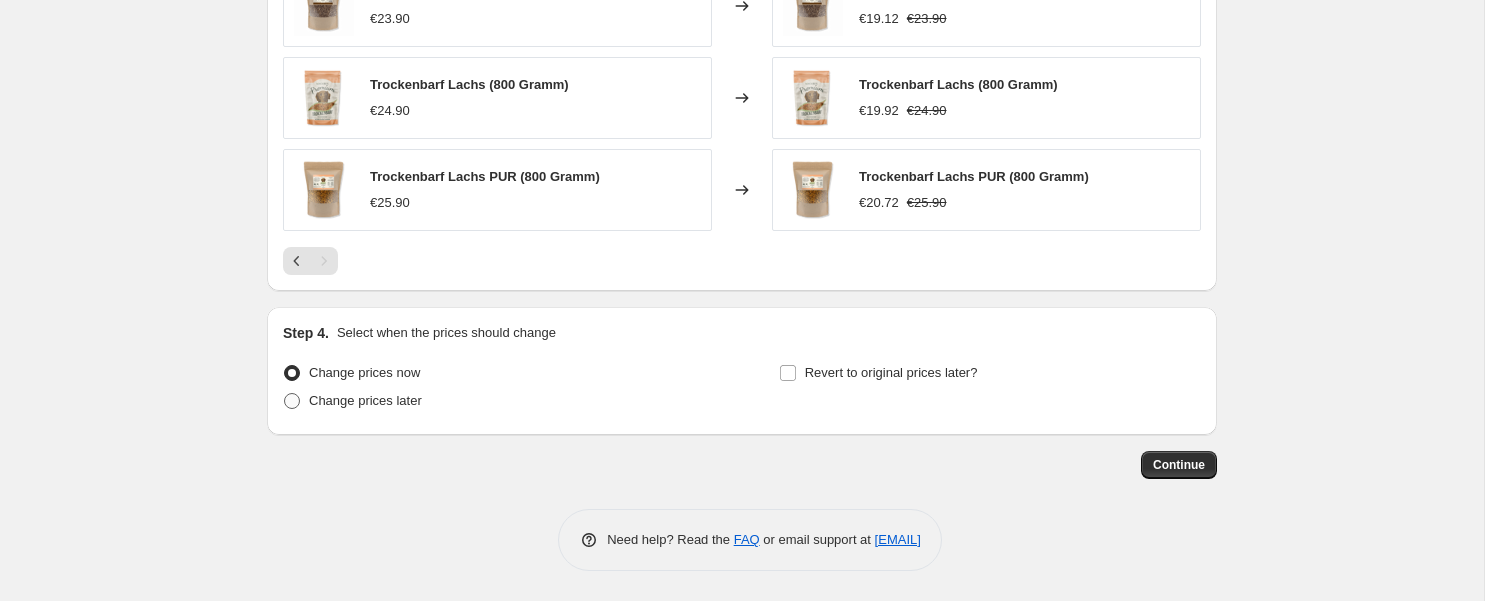 click on "Change prices later" at bounding box center [365, 400] 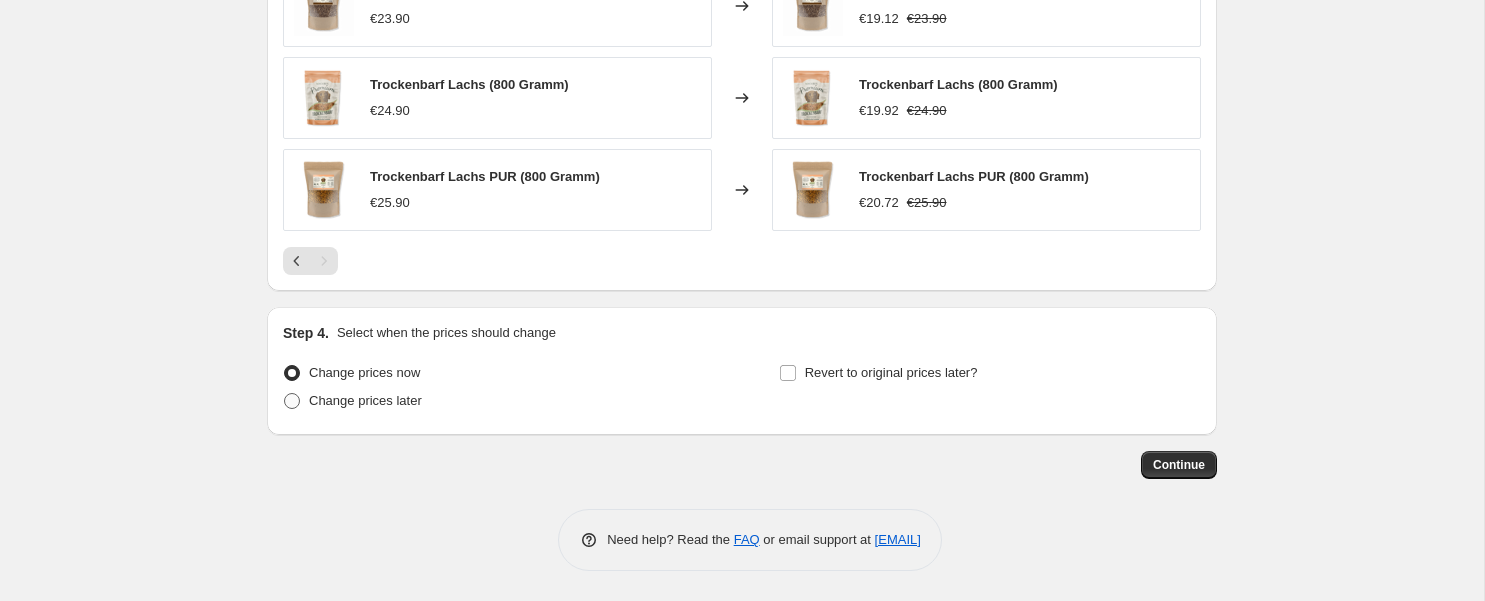 radio on "true" 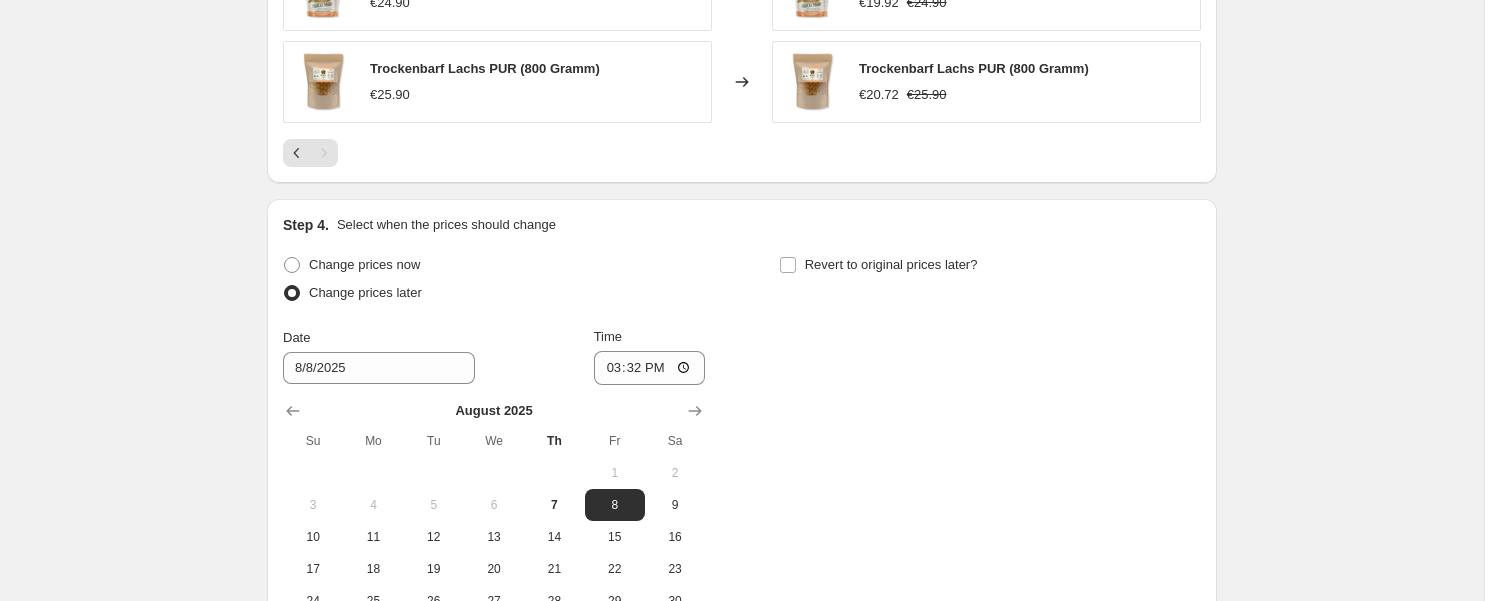 scroll, scrollTop: 1513, scrollLeft: 0, axis: vertical 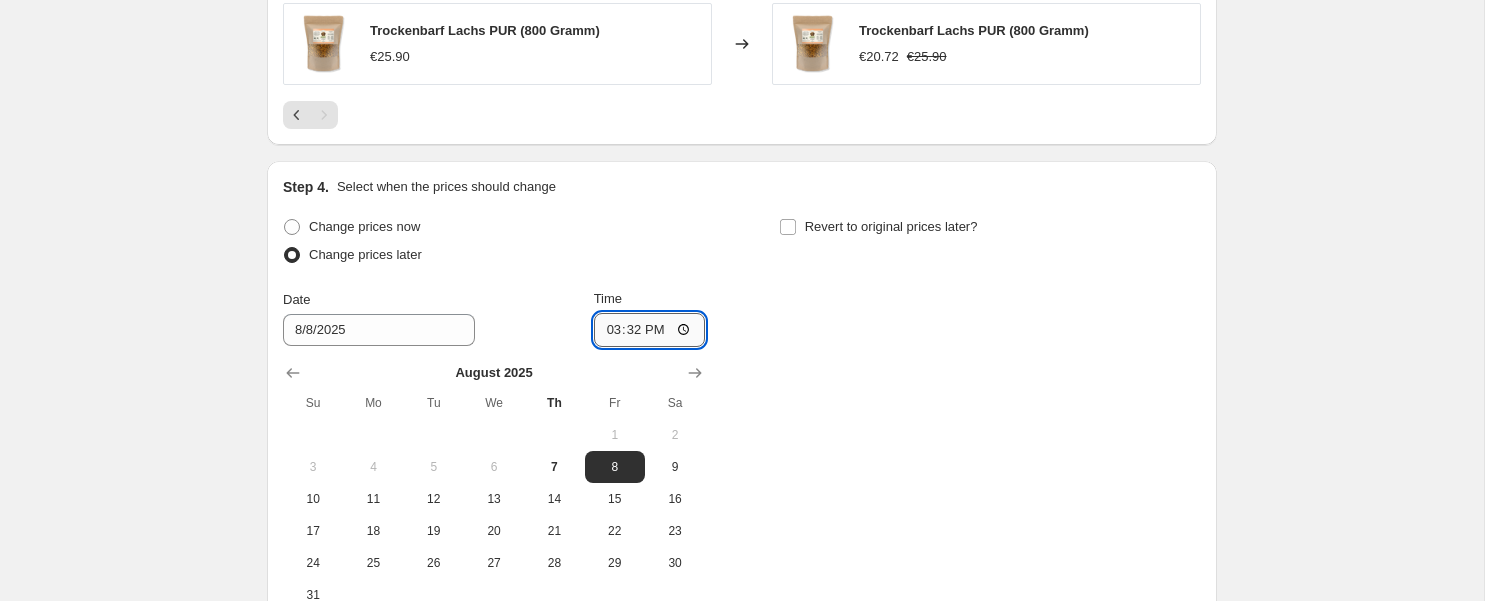 click on "15:32" at bounding box center (650, 330) 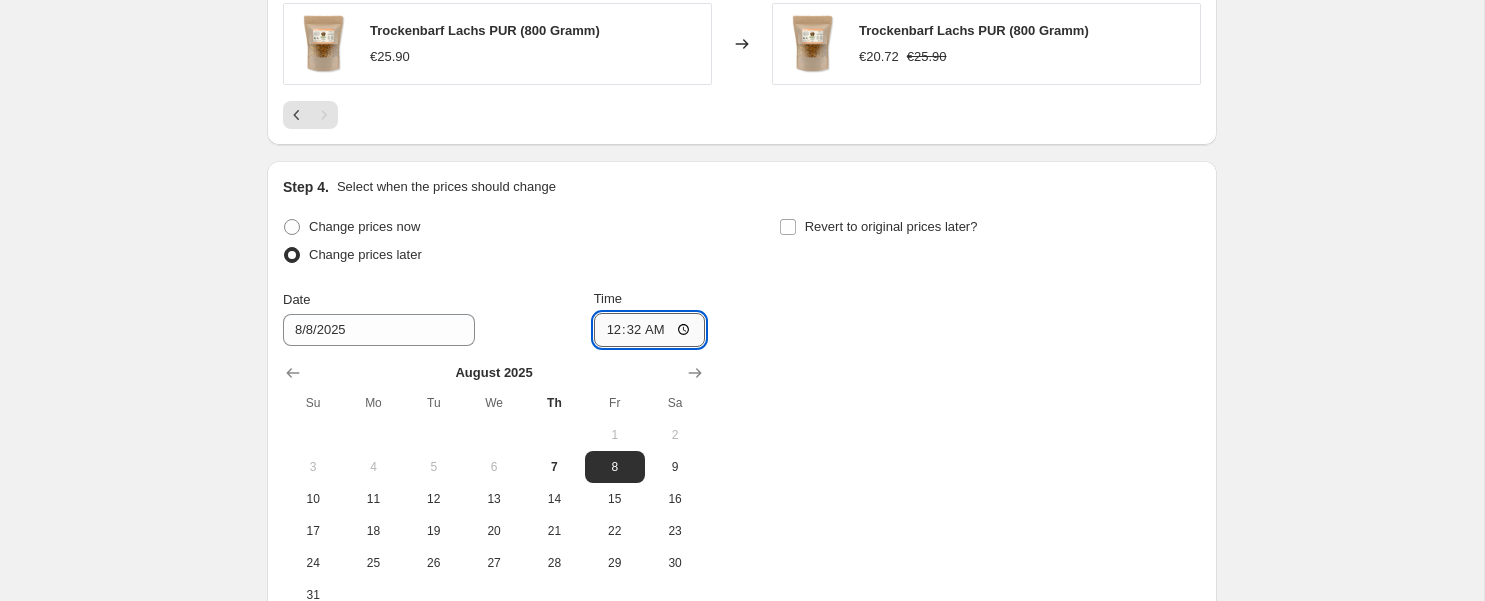 type on "00:00" 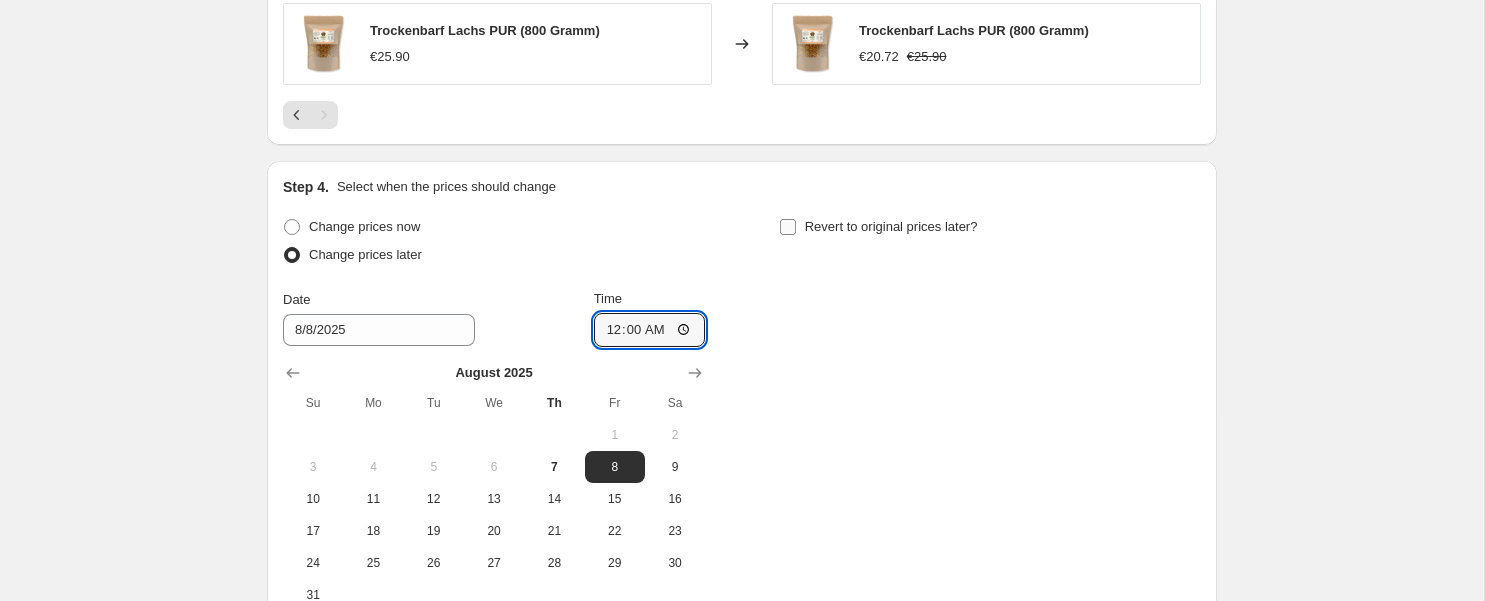 click on "Revert to original prices later?" at bounding box center (788, 227) 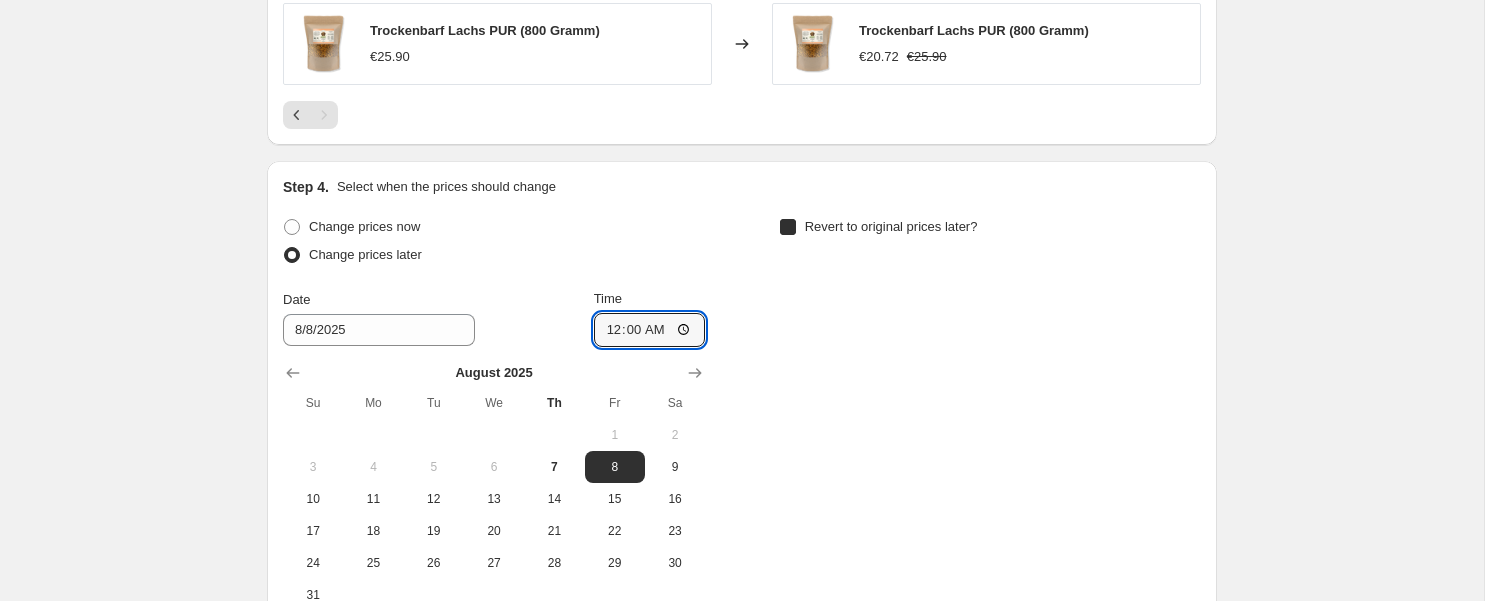 checkbox on "true" 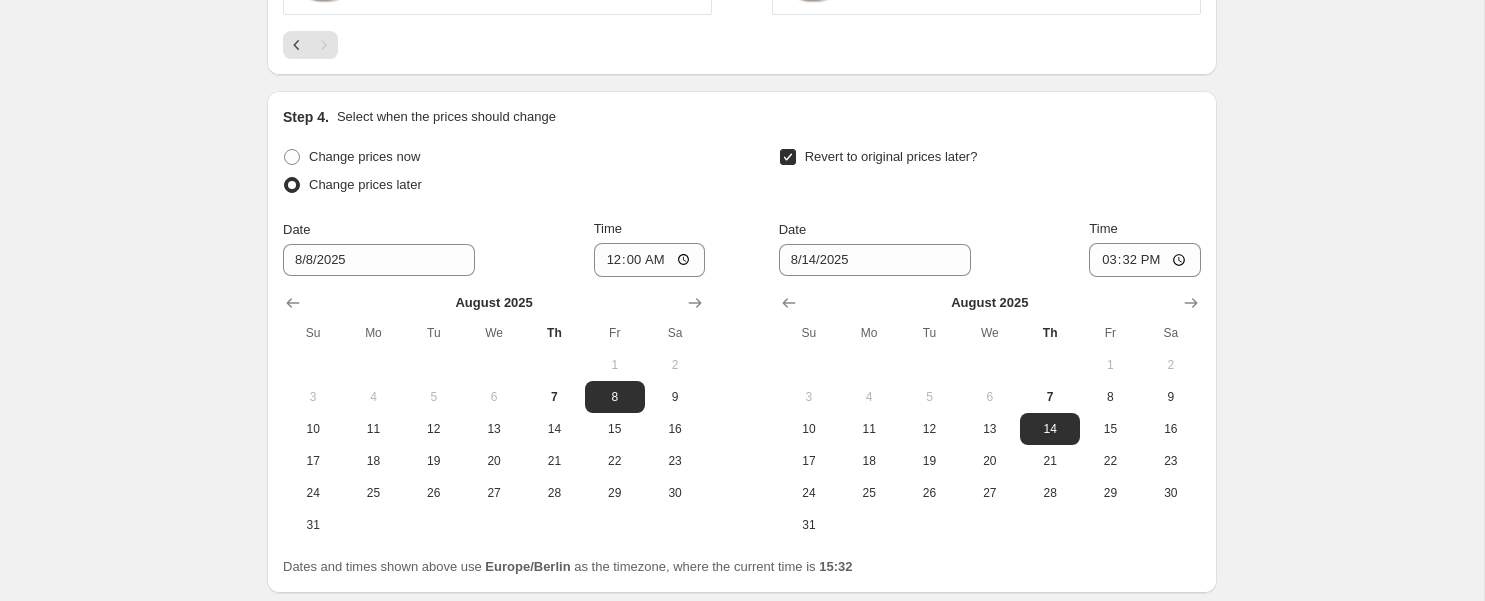 scroll, scrollTop: 1613, scrollLeft: 0, axis: vertical 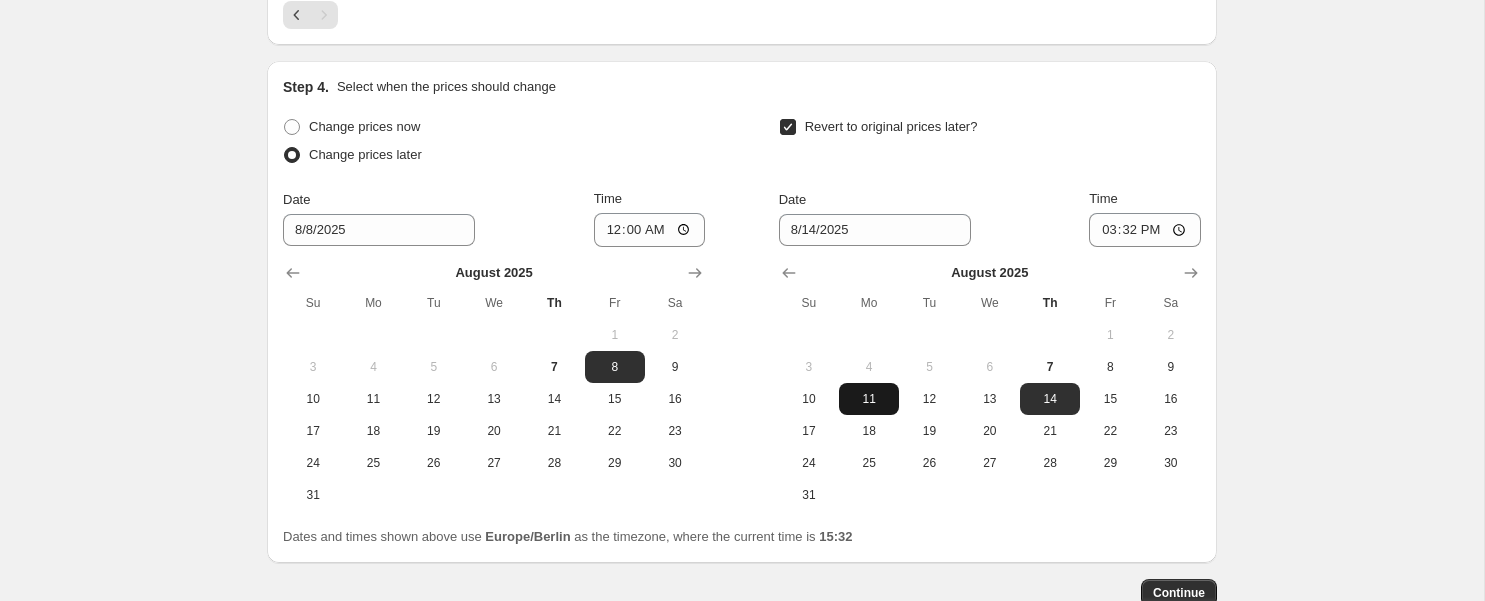 click on "11" at bounding box center [869, 399] 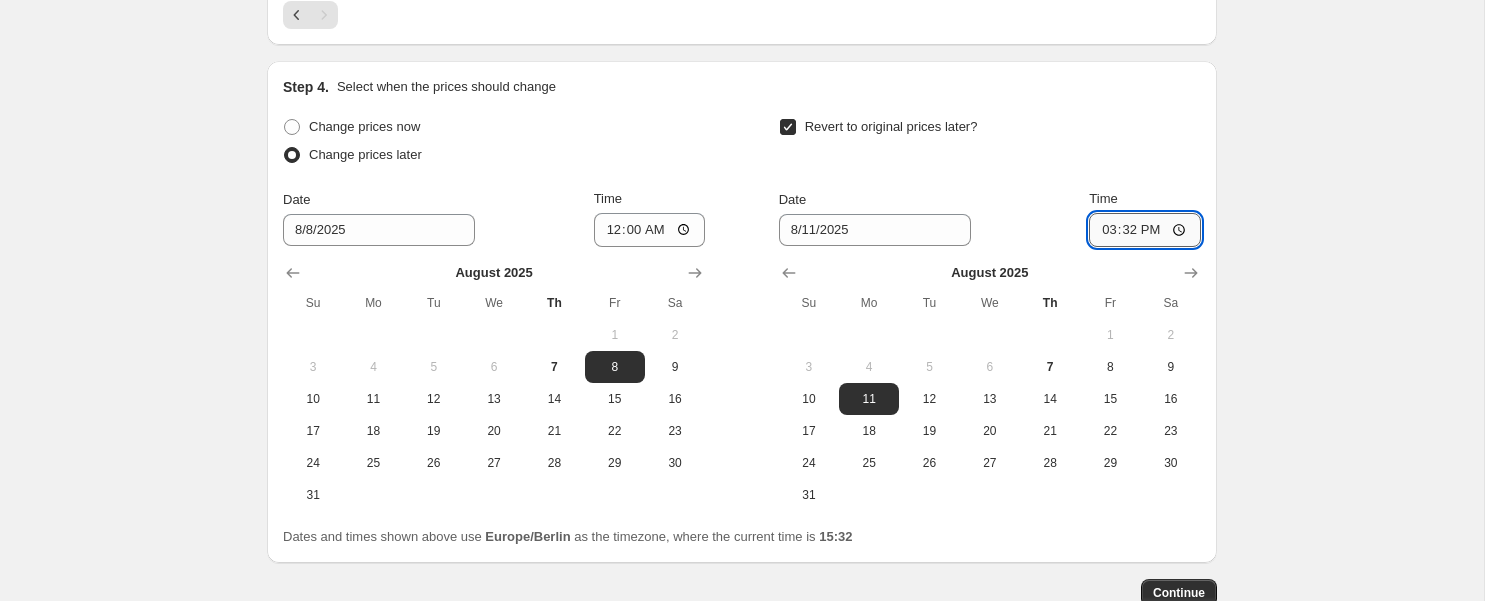 click on "15:32" at bounding box center [1145, 230] 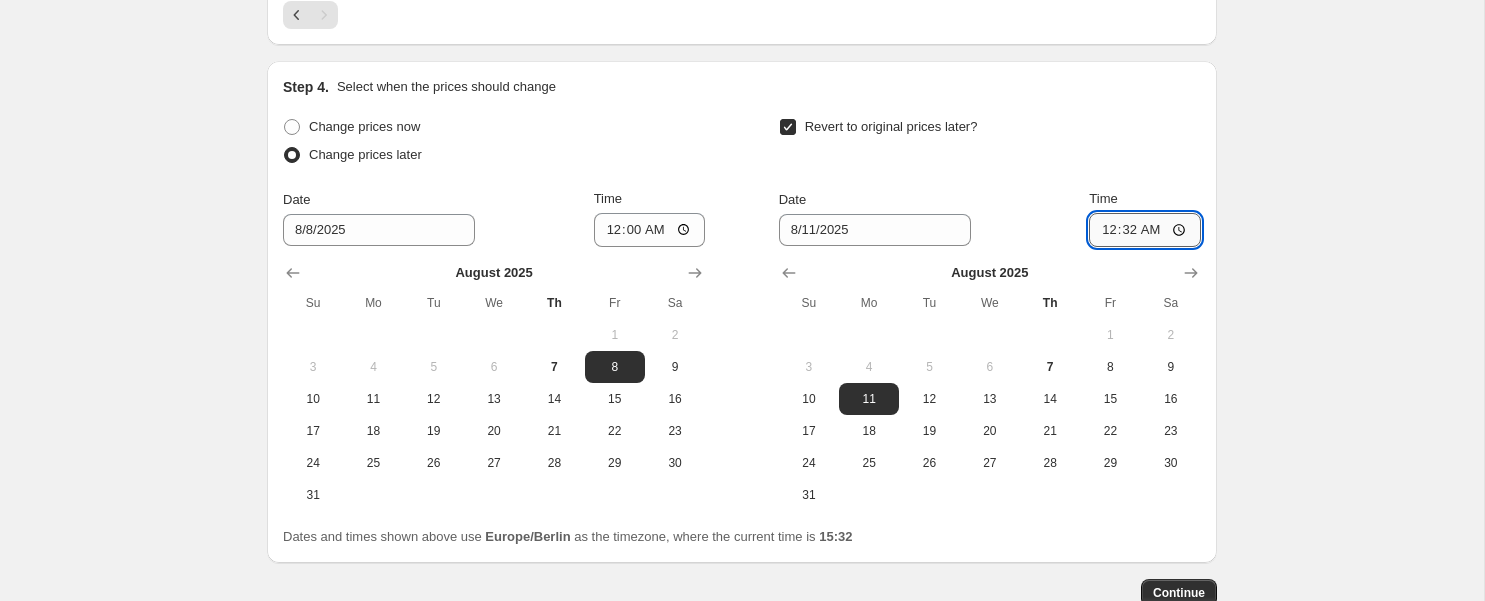 type on "00:00" 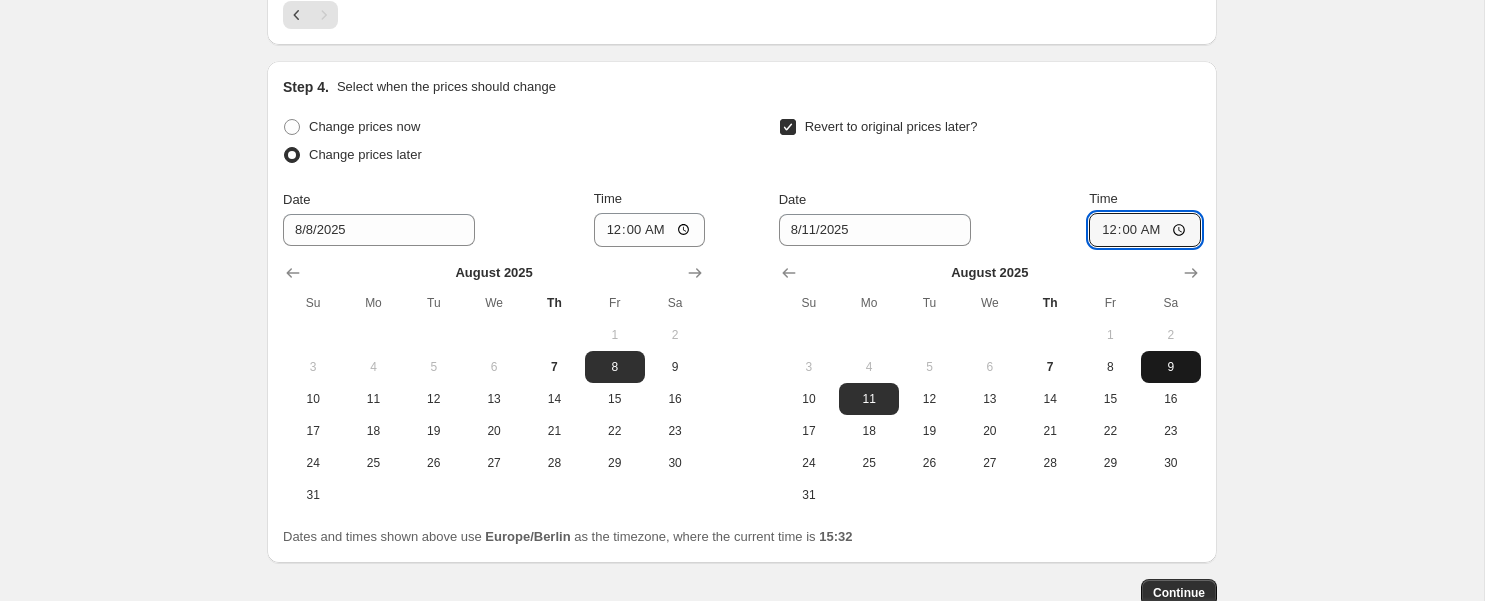 scroll, scrollTop: 1705, scrollLeft: 0, axis: vertical 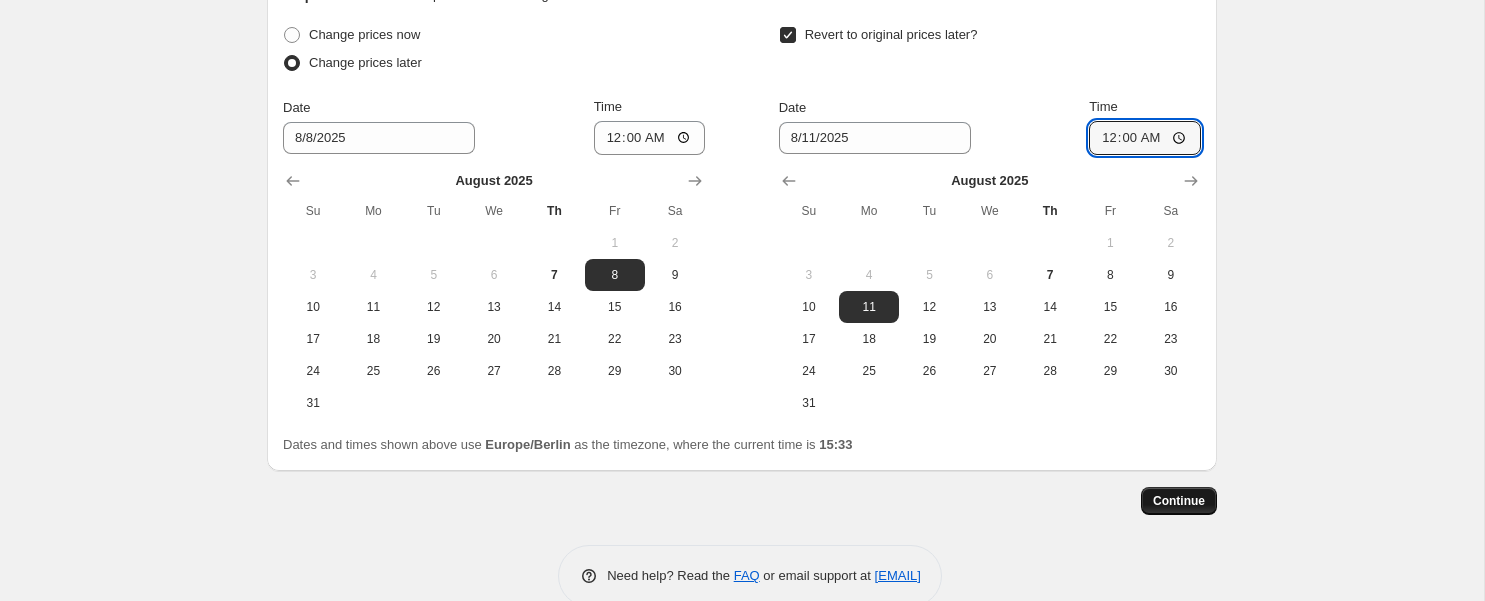 click on "Continue" at bounding box center [1179, 501] 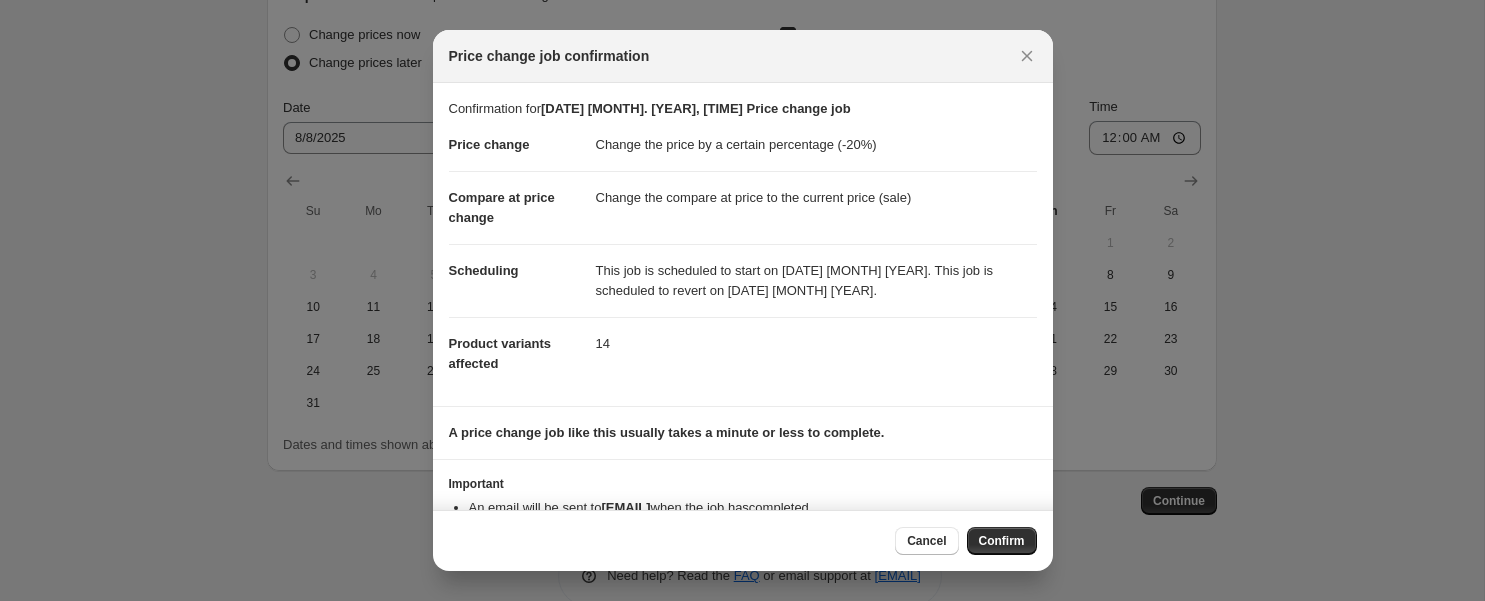 scroll, scrollTop: 52, scrollLeft: 0, axis: vertical 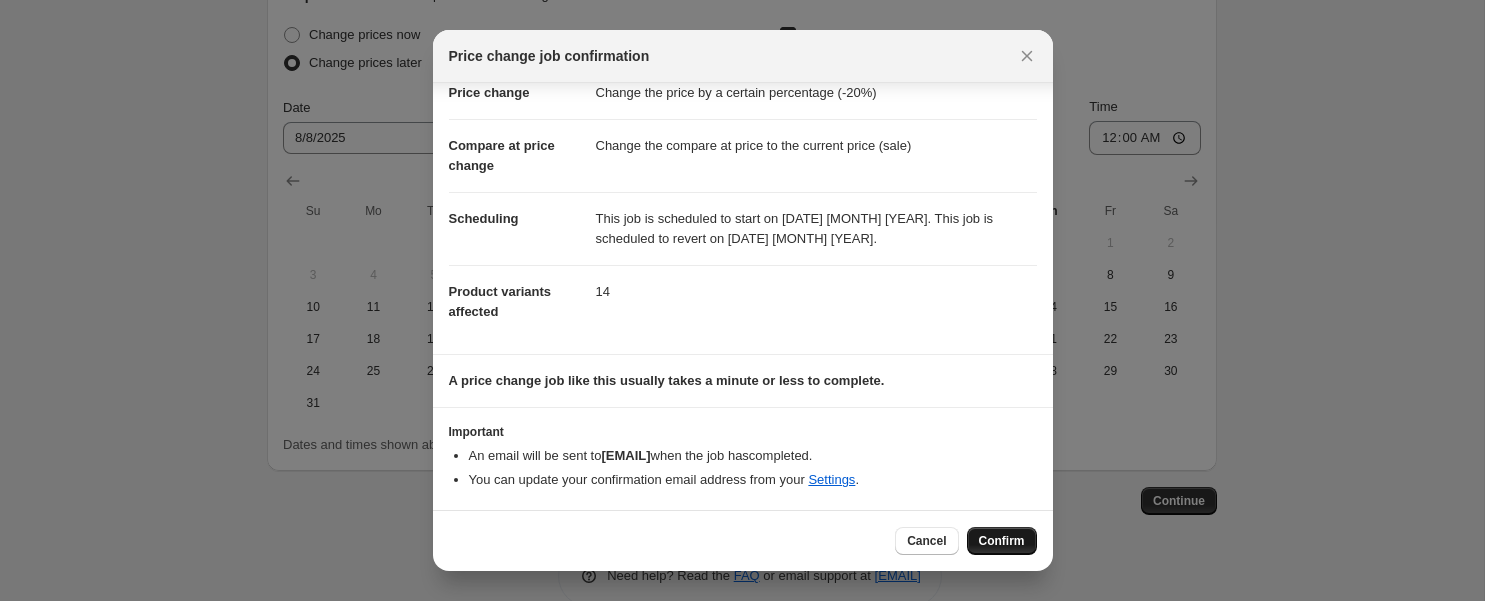 click on "Confirm" at bounding box center [1002, 541] 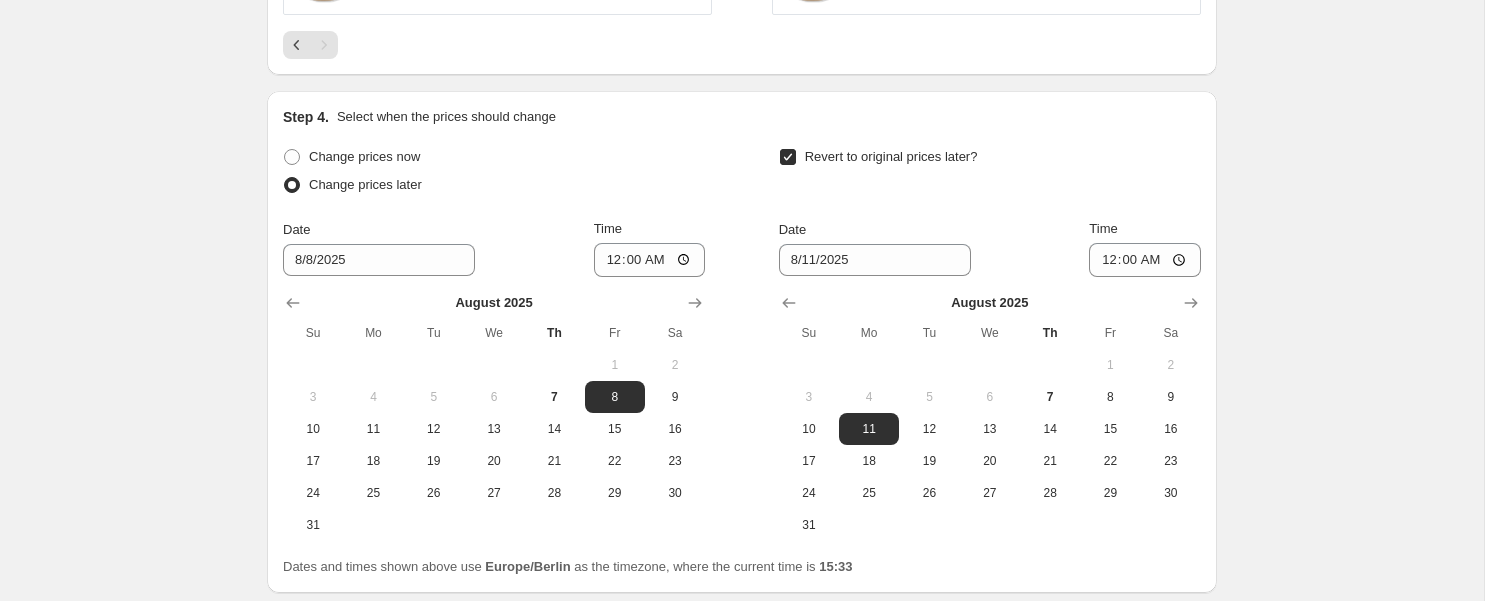 scroll, scrollTop: 0, scrollLeft: 0, axis: both 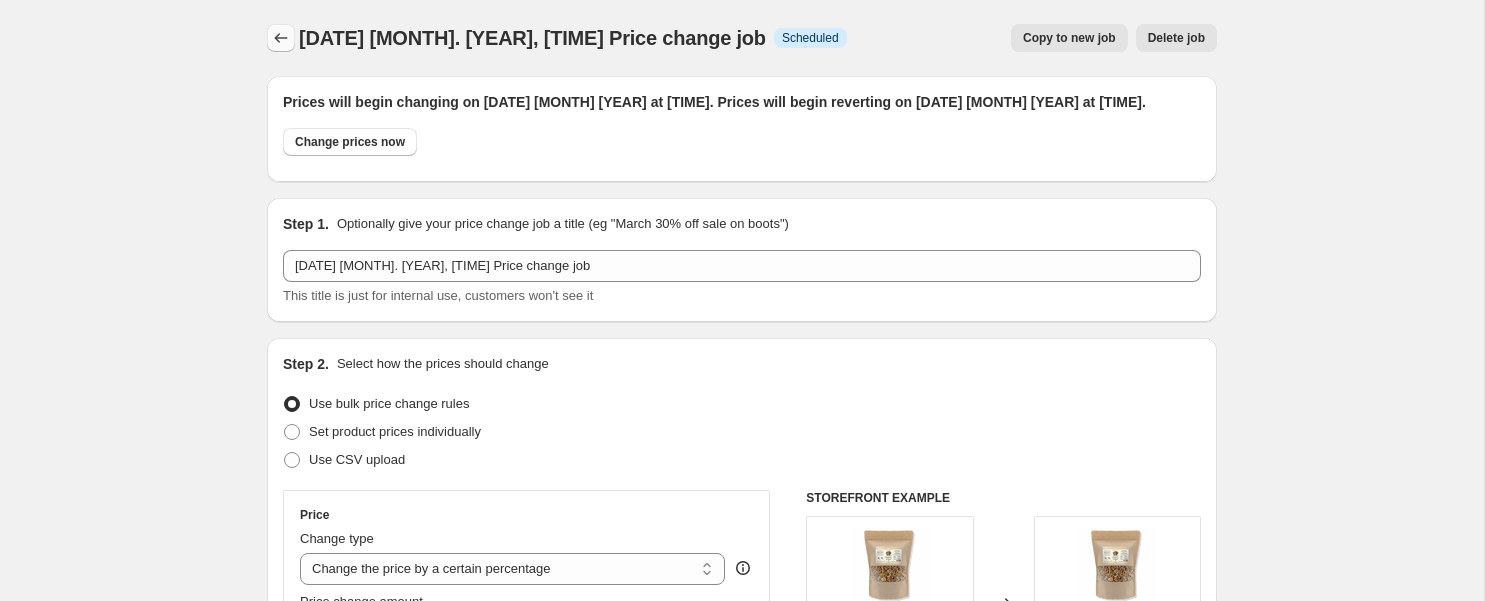click 